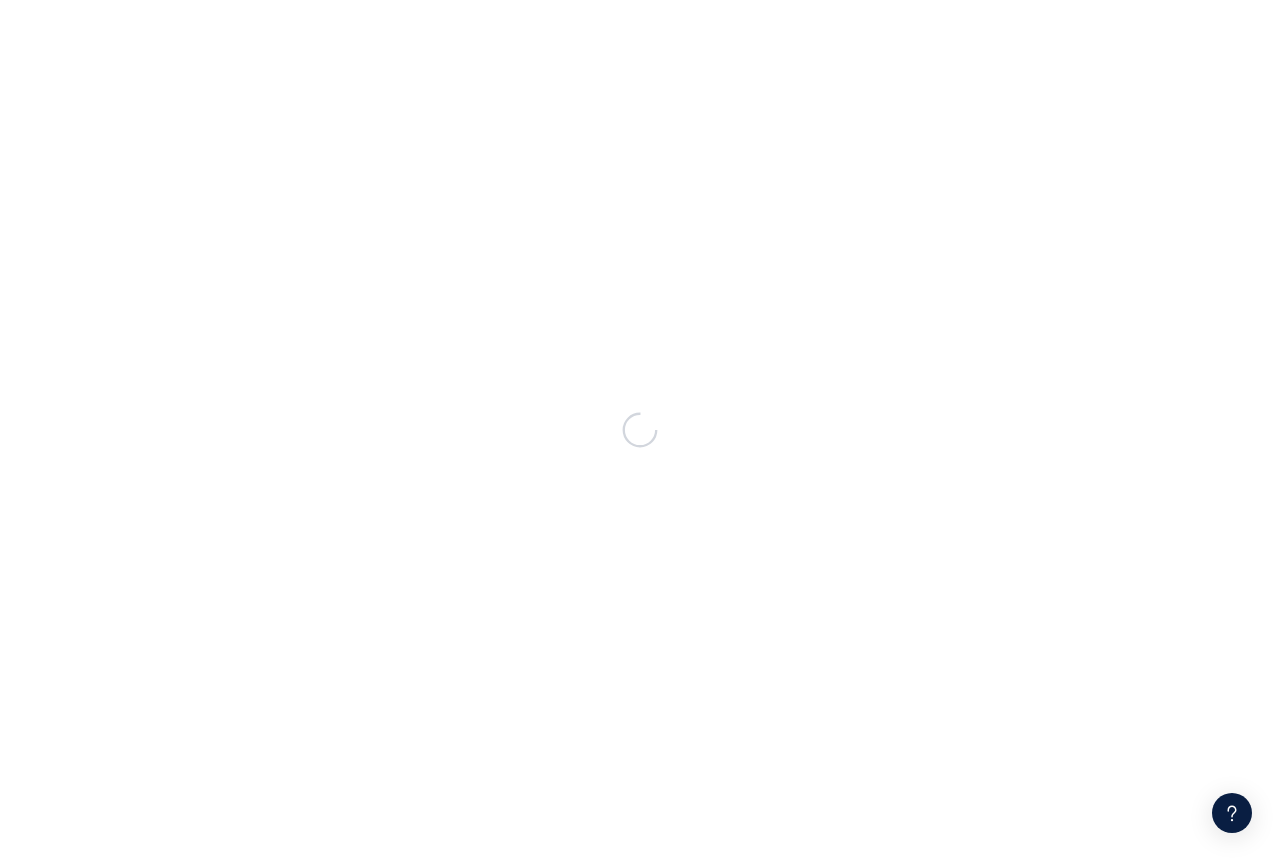 scroll, scrollTop: 0, scrollLeft: 0, axis: both 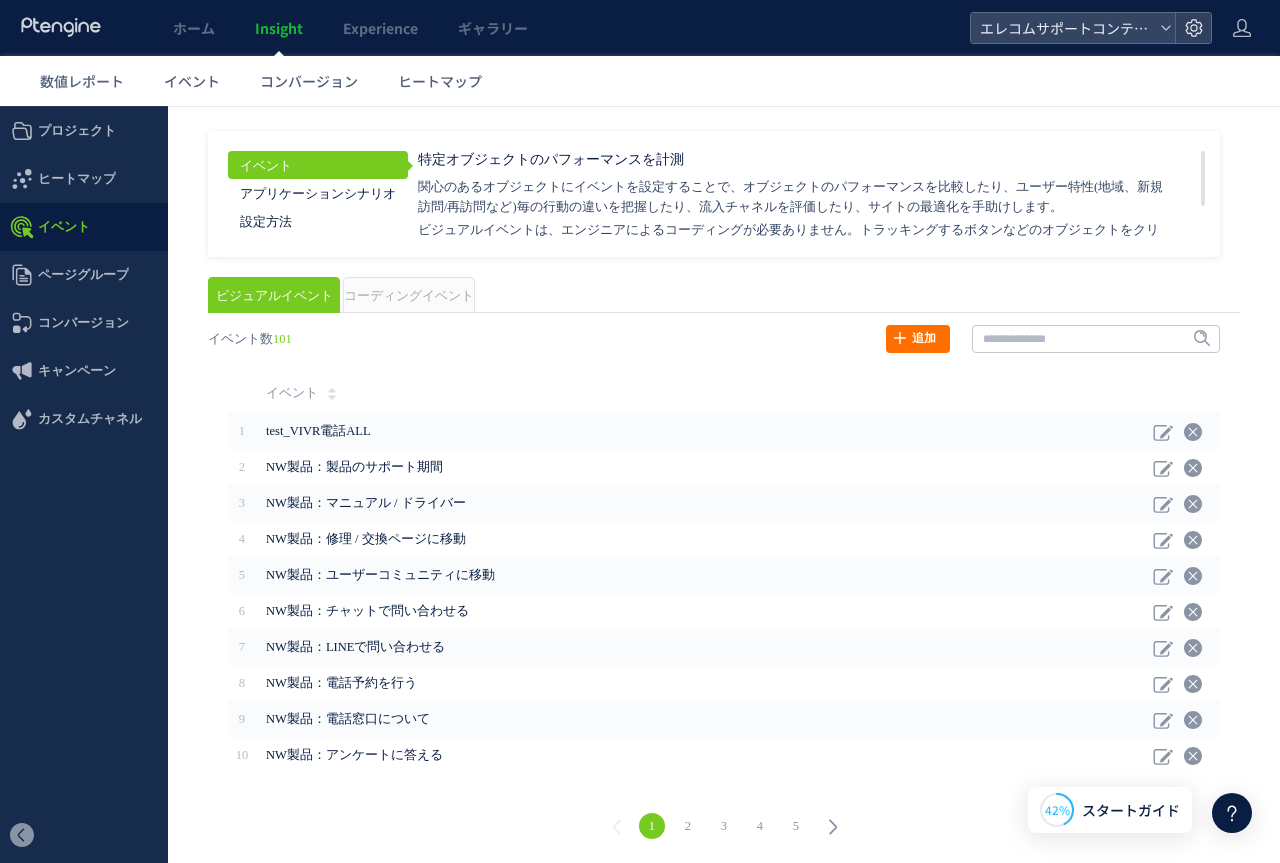 click on "コーディングイベント" at bounding box center [409, 295] 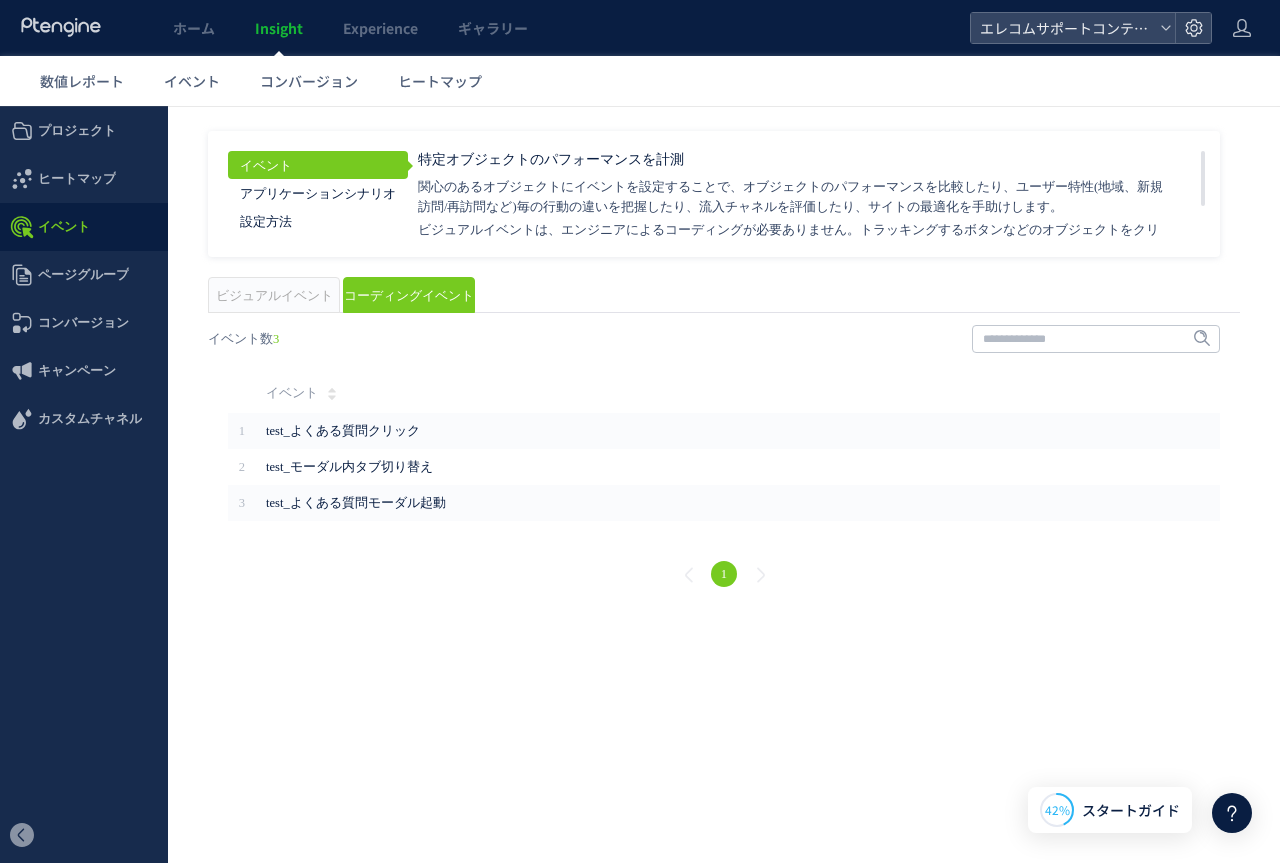 click on "ビジュアルイベント" at bounding box center [274, 296] 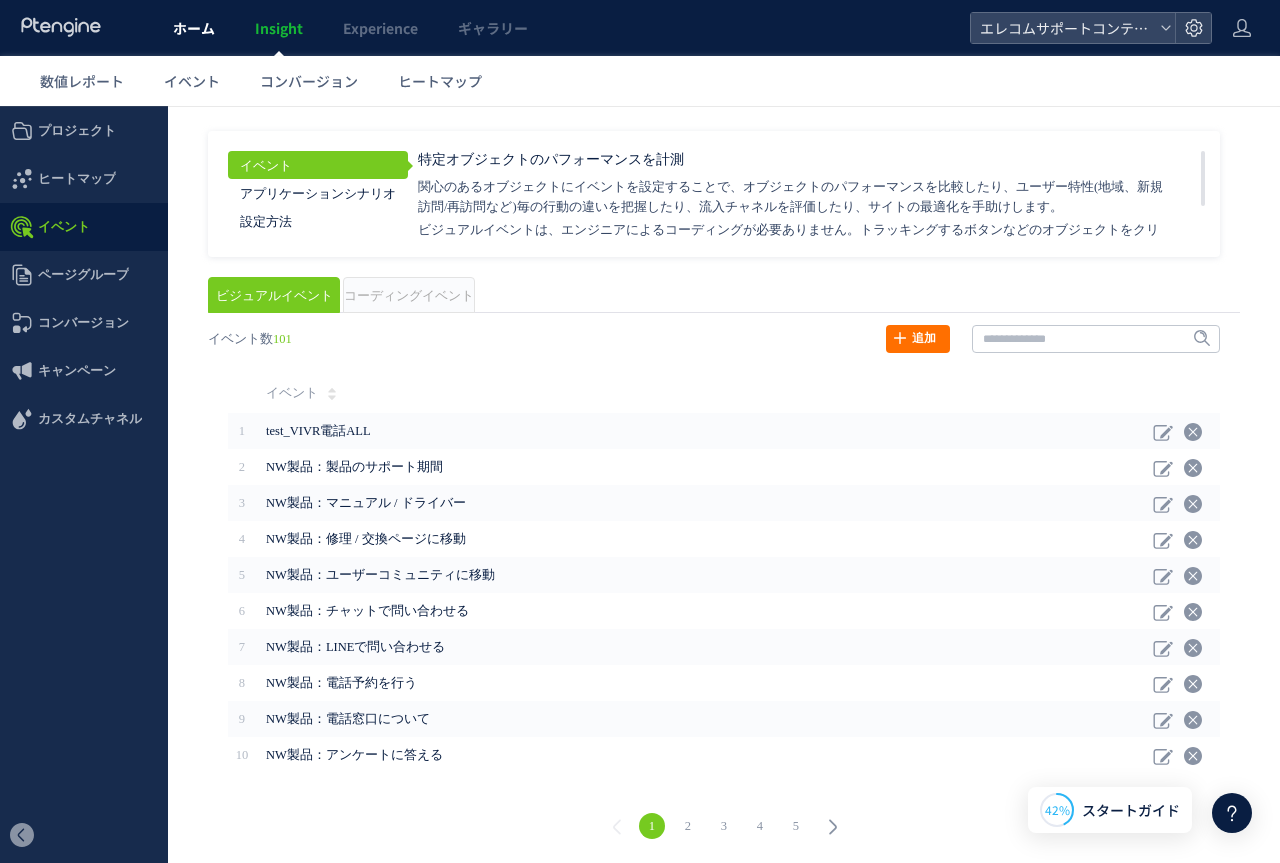 click on "ホーム" at bounding box center [194, 28] 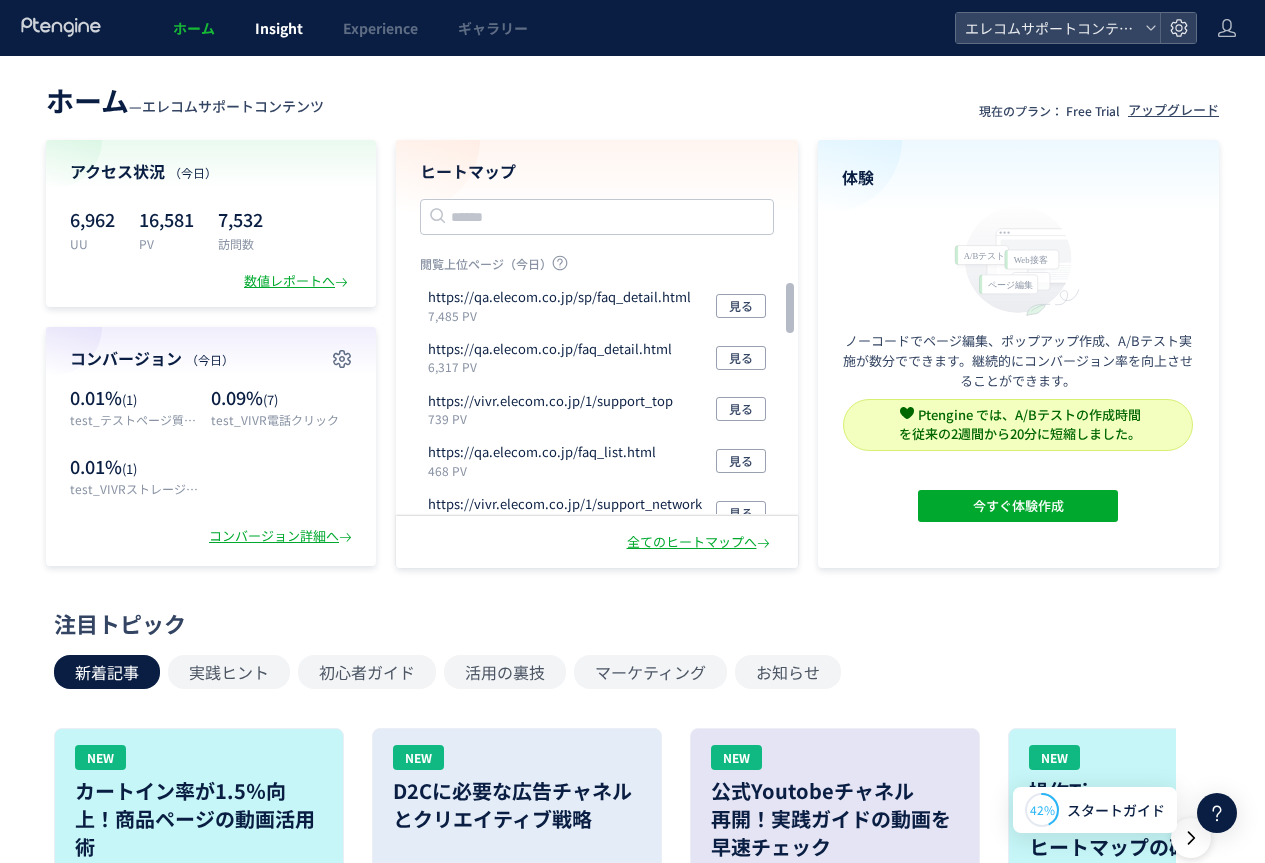click on "Insight" at bounding box center (279, 28) 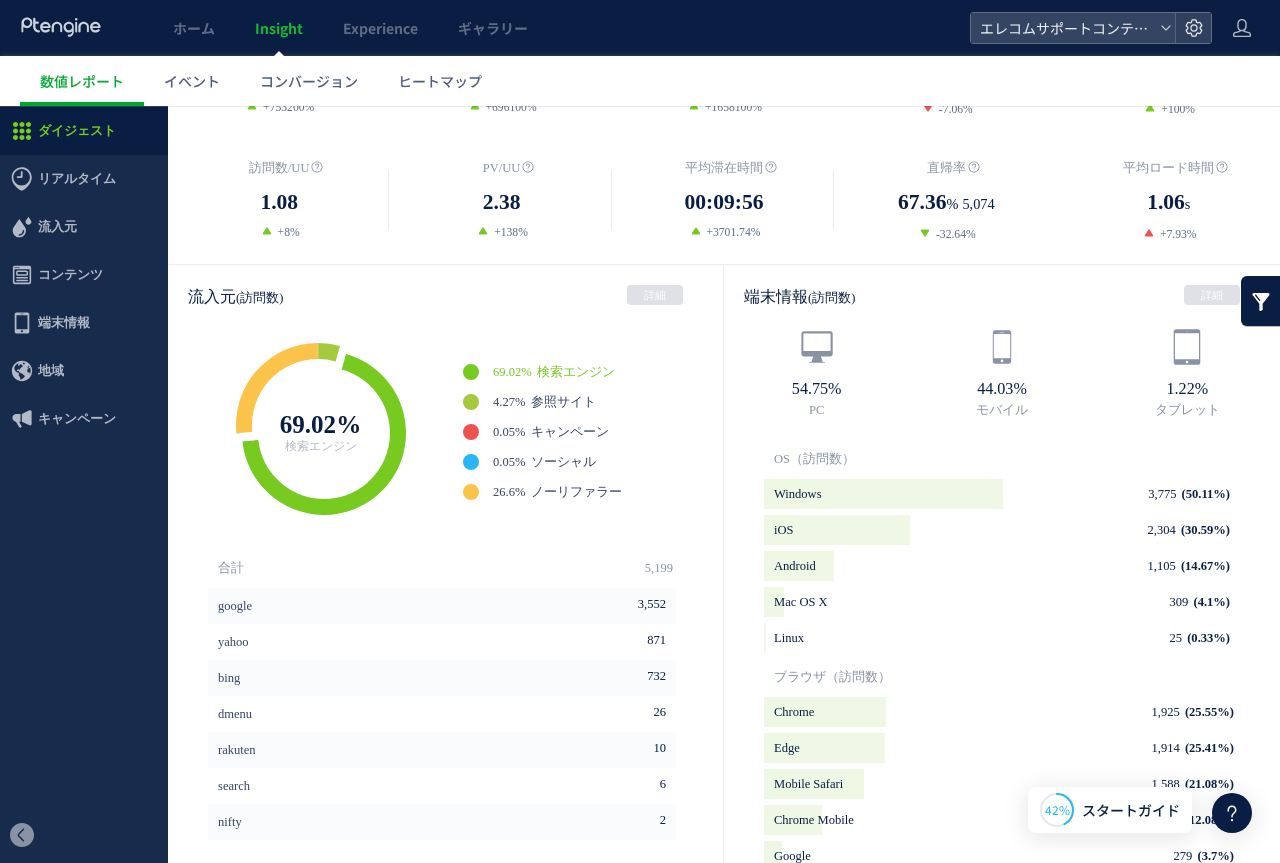 scroll, scrollTop: 0, scrollLeft: 0, axis: both 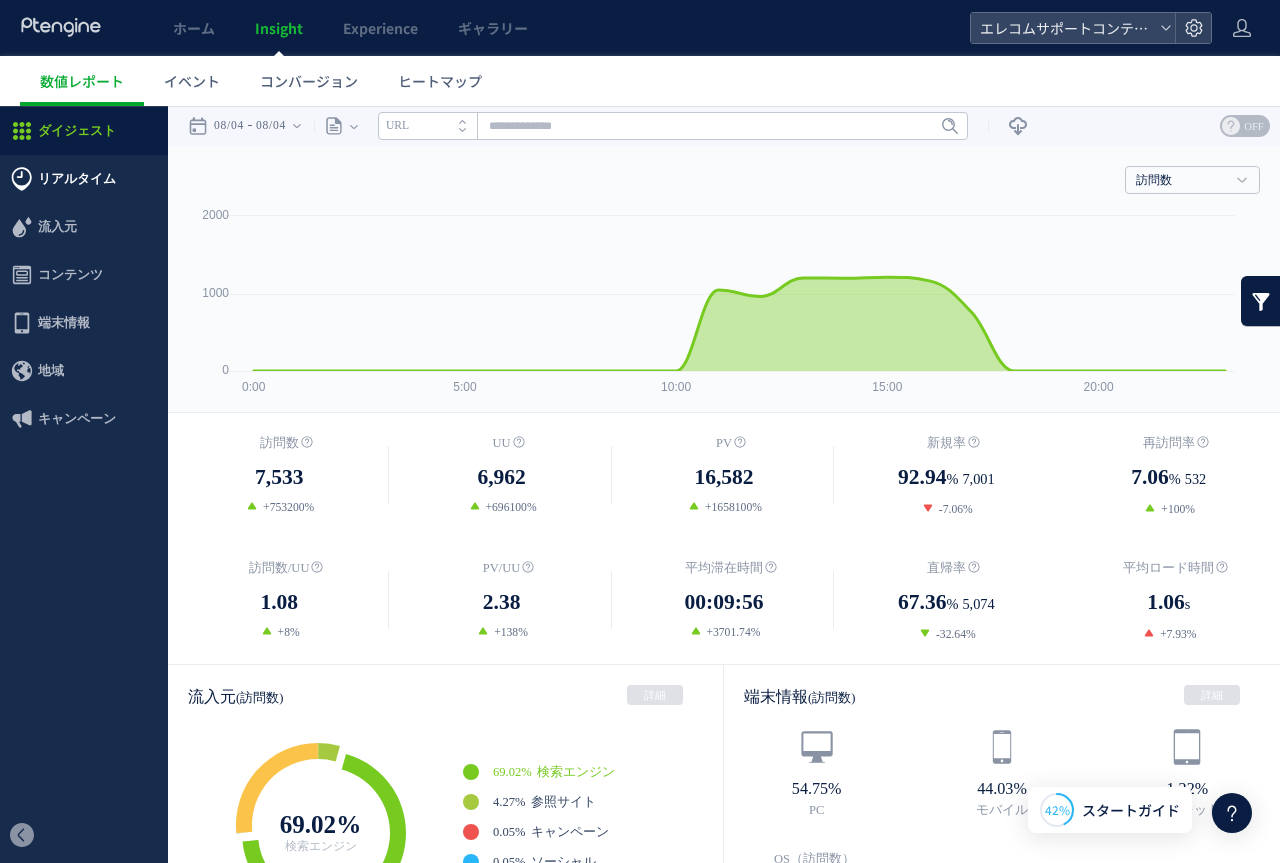 click on "リアルタイム" at bounding box center [77, 179] 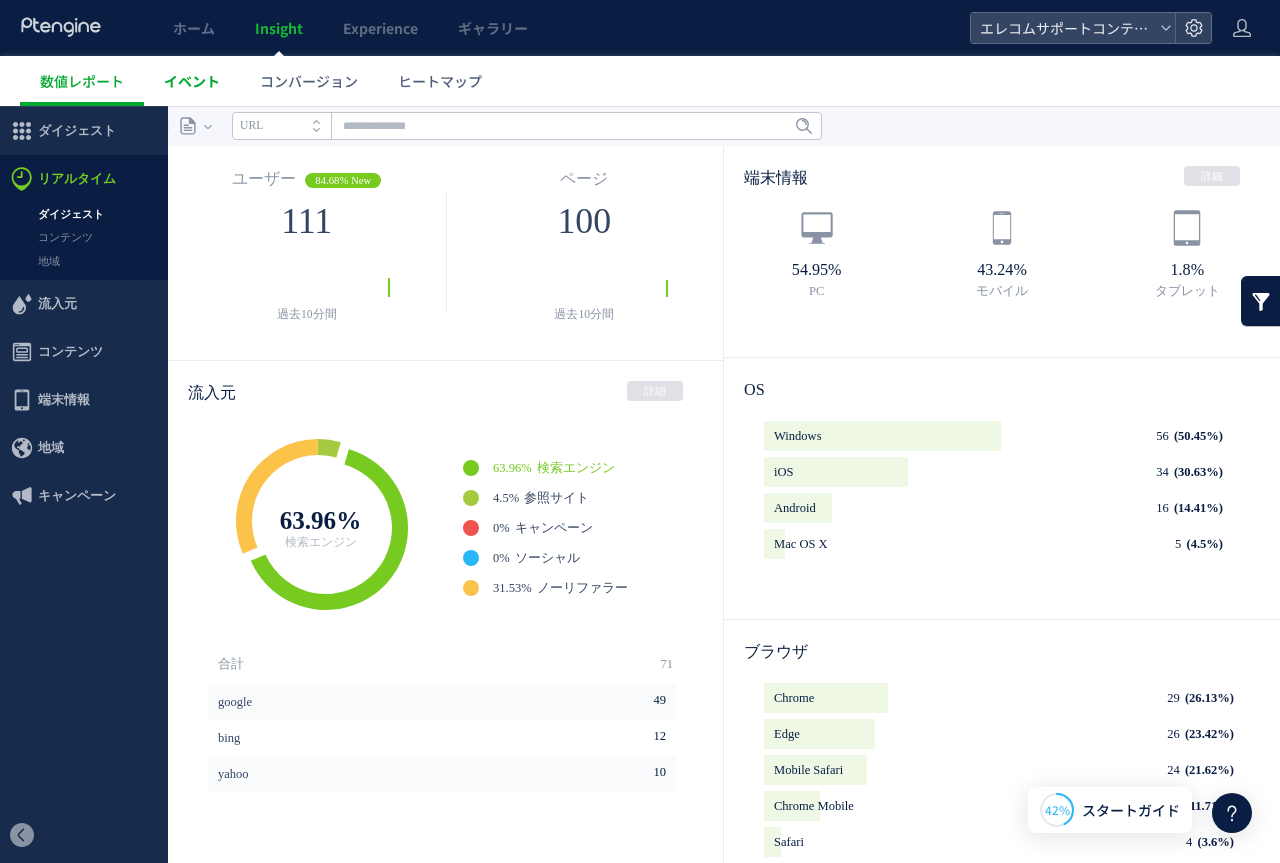 click on "イベント" at bounding box center (192, 81) 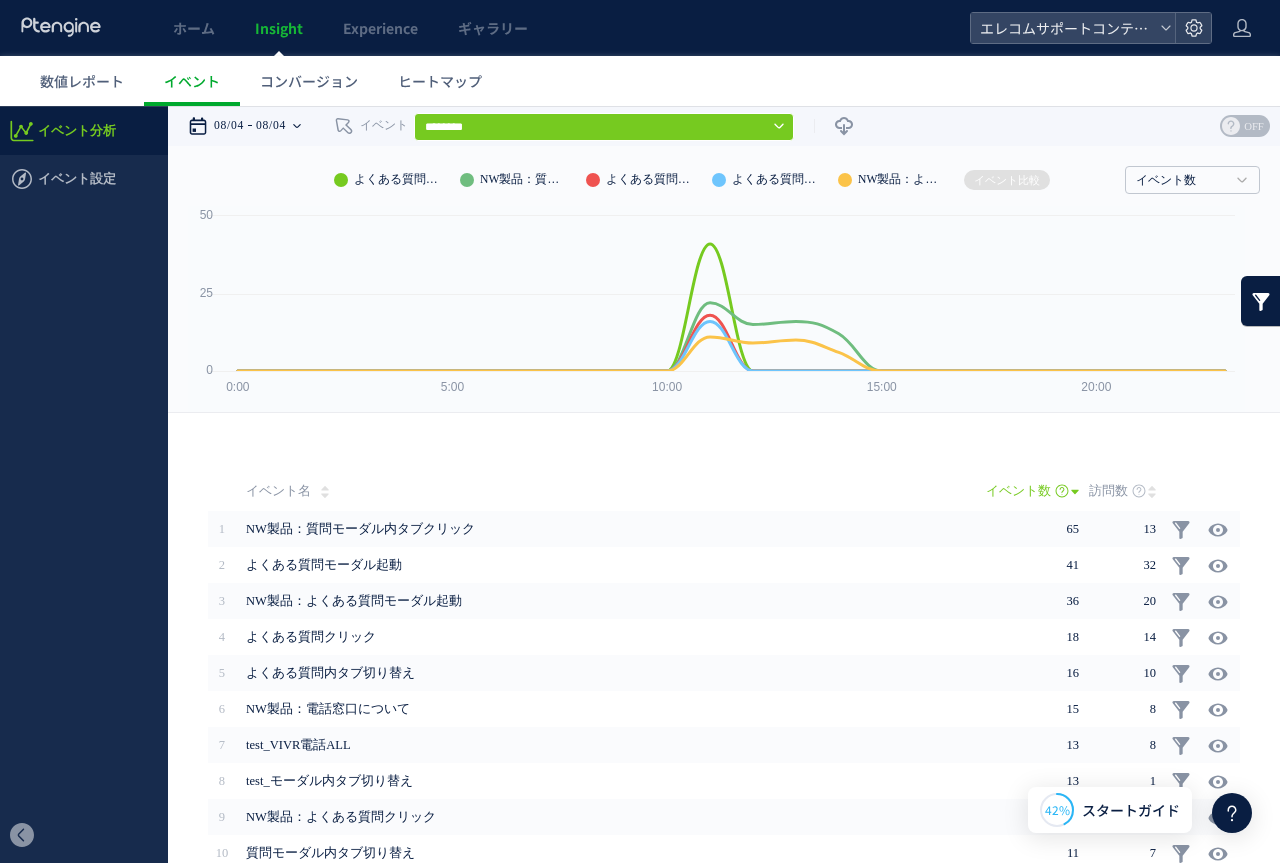click on "08/04" at bounding box center (271, 126) 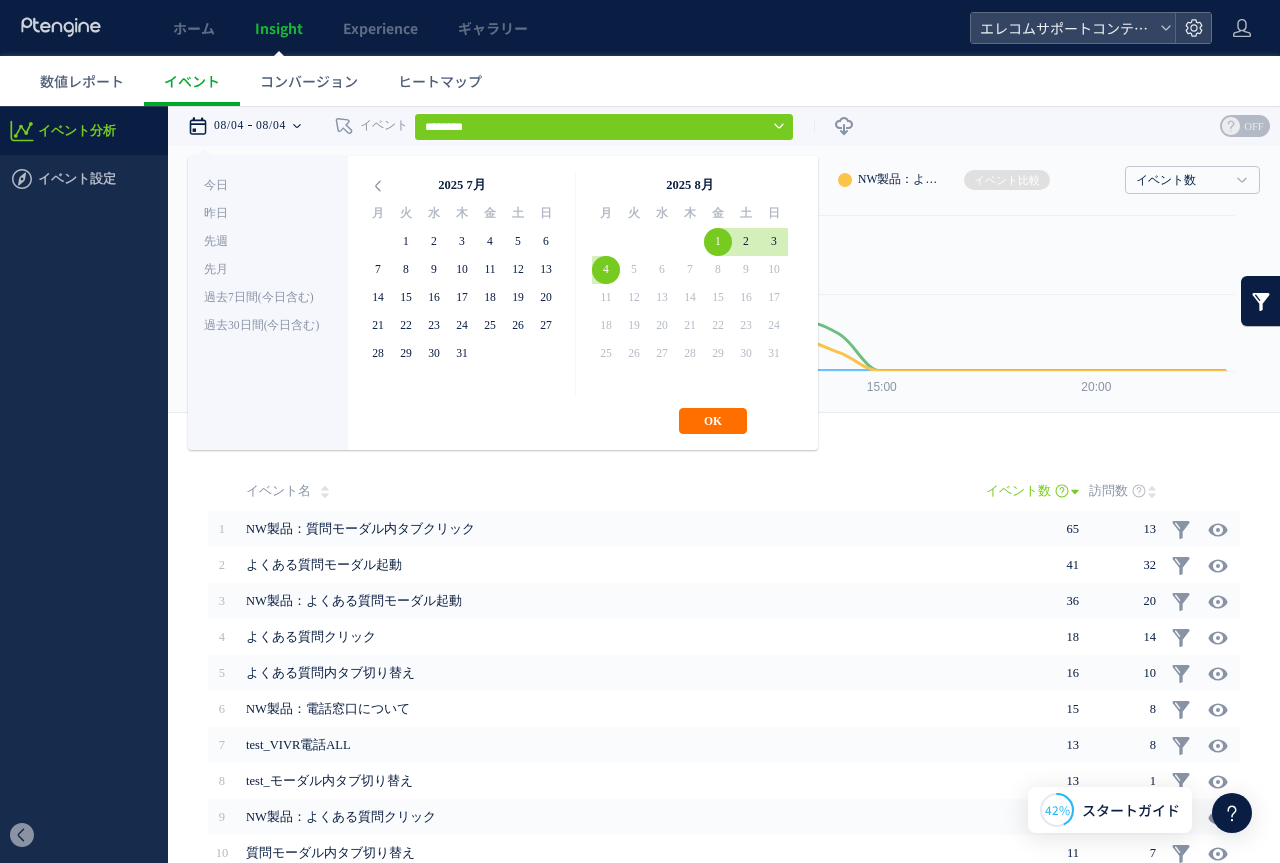 click on "**********" at bounding box center (503, 303) 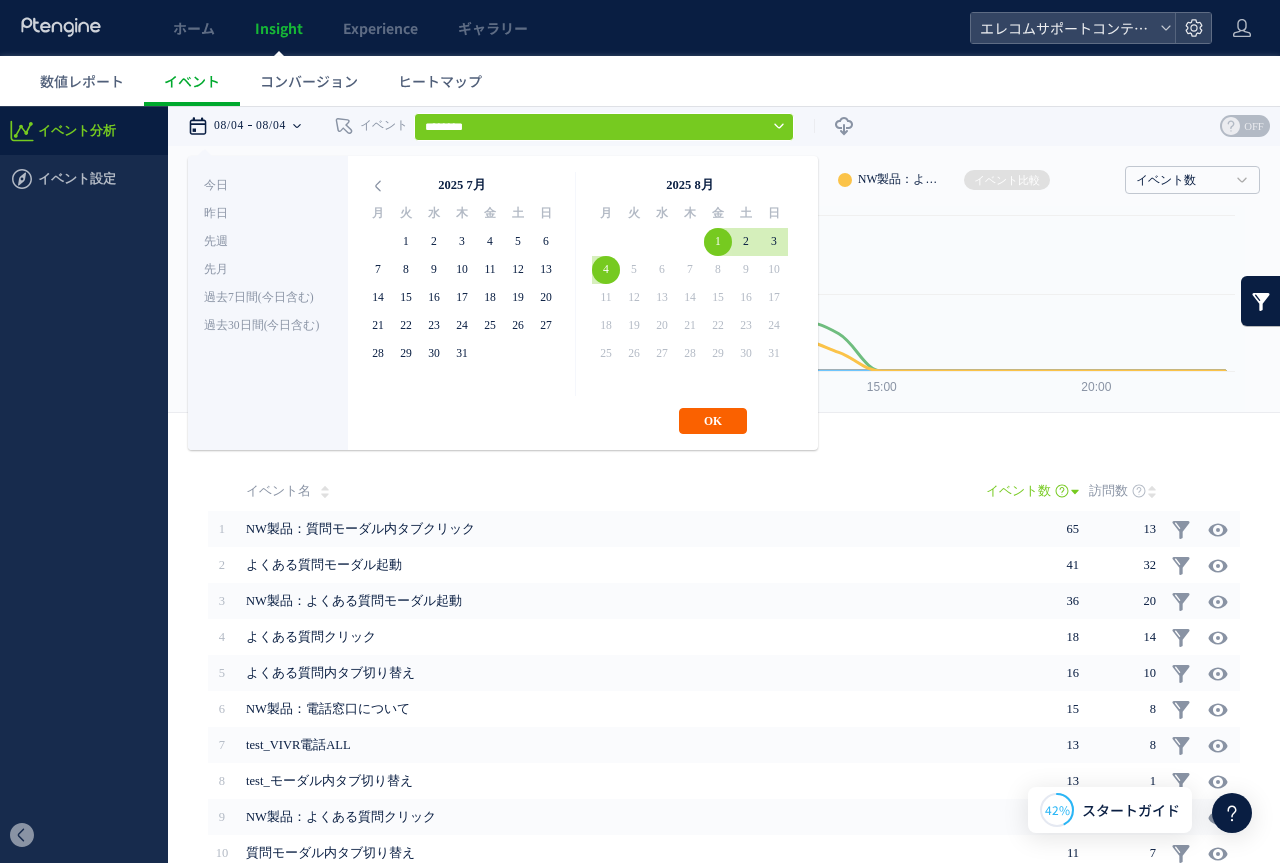 click on "OK" at bounding box center (713, 421) 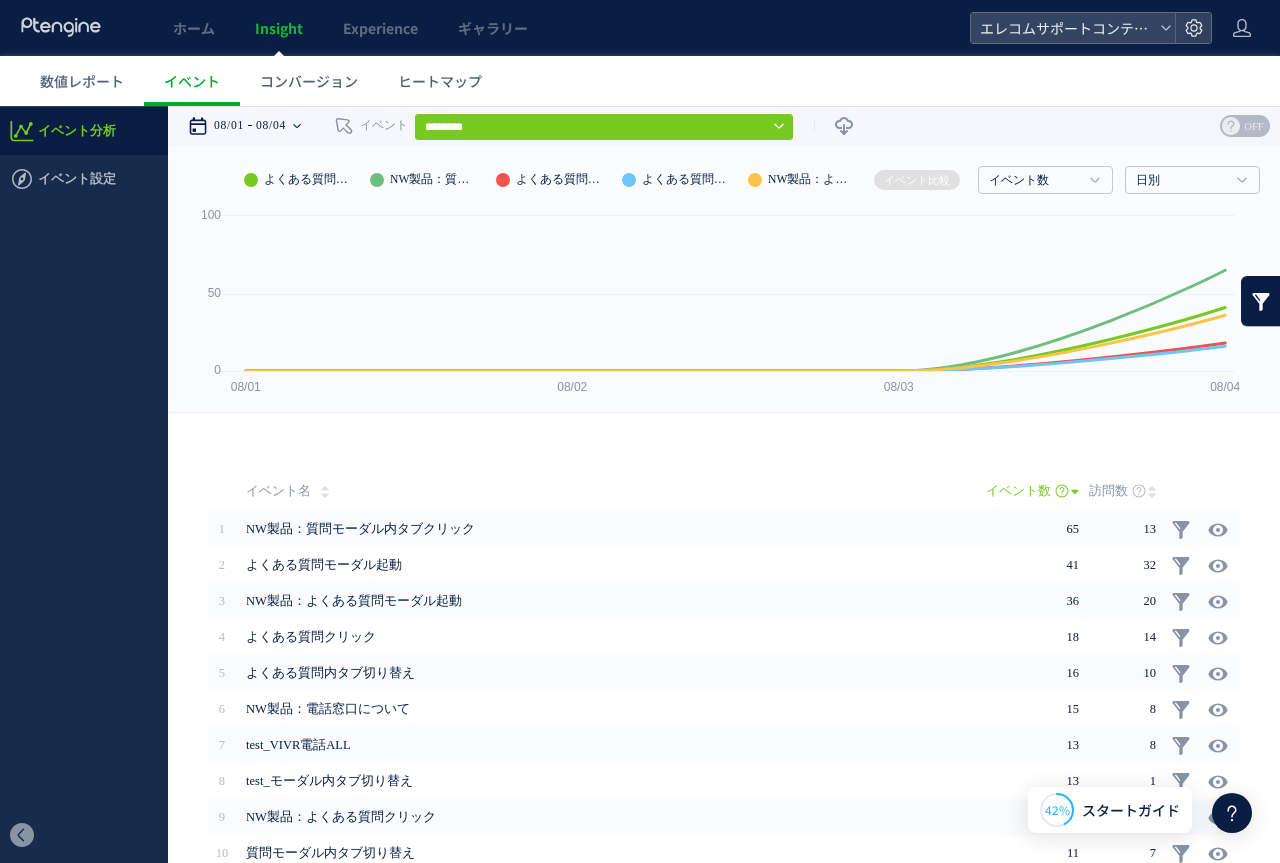 click on "08/01
08/04" at bounding box center [251, 126] 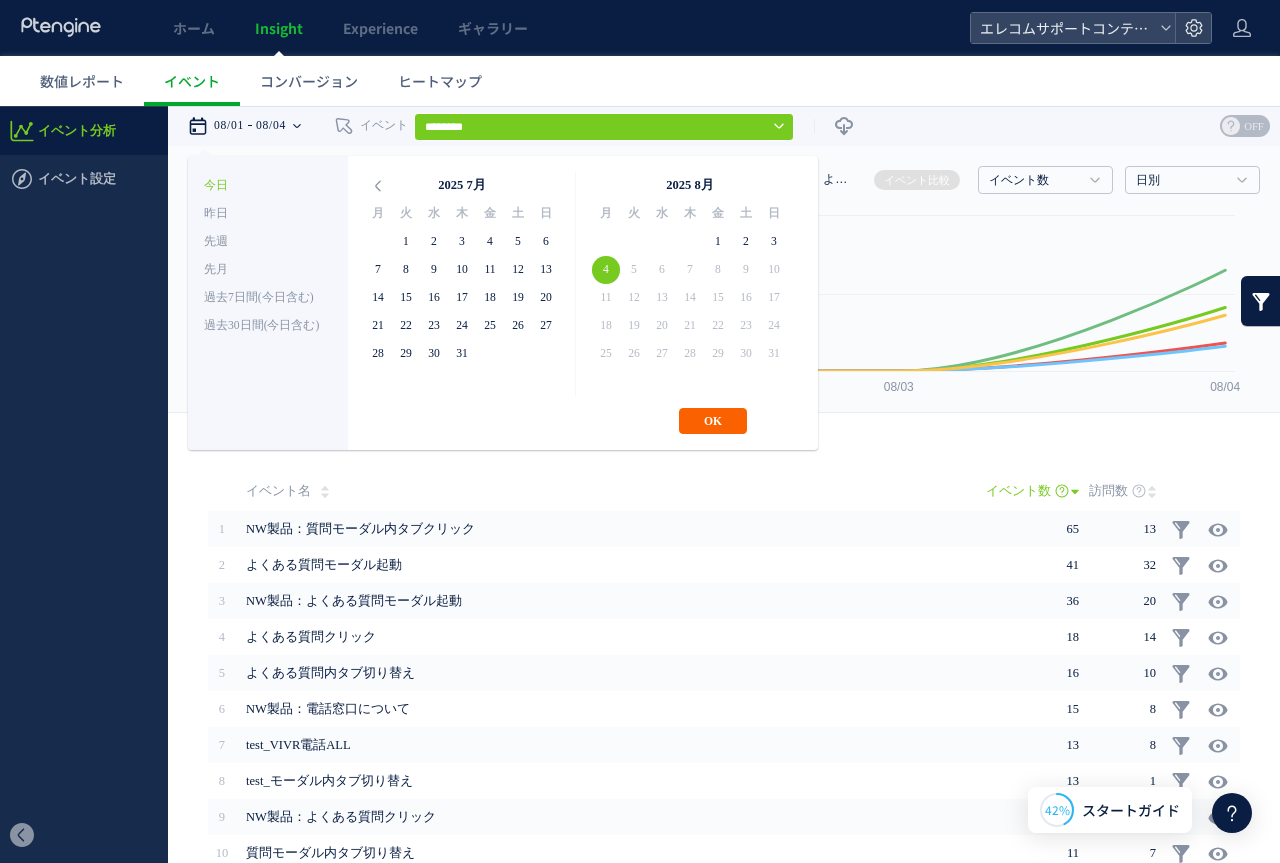 click on "OK" at bounding box center [713, 421] 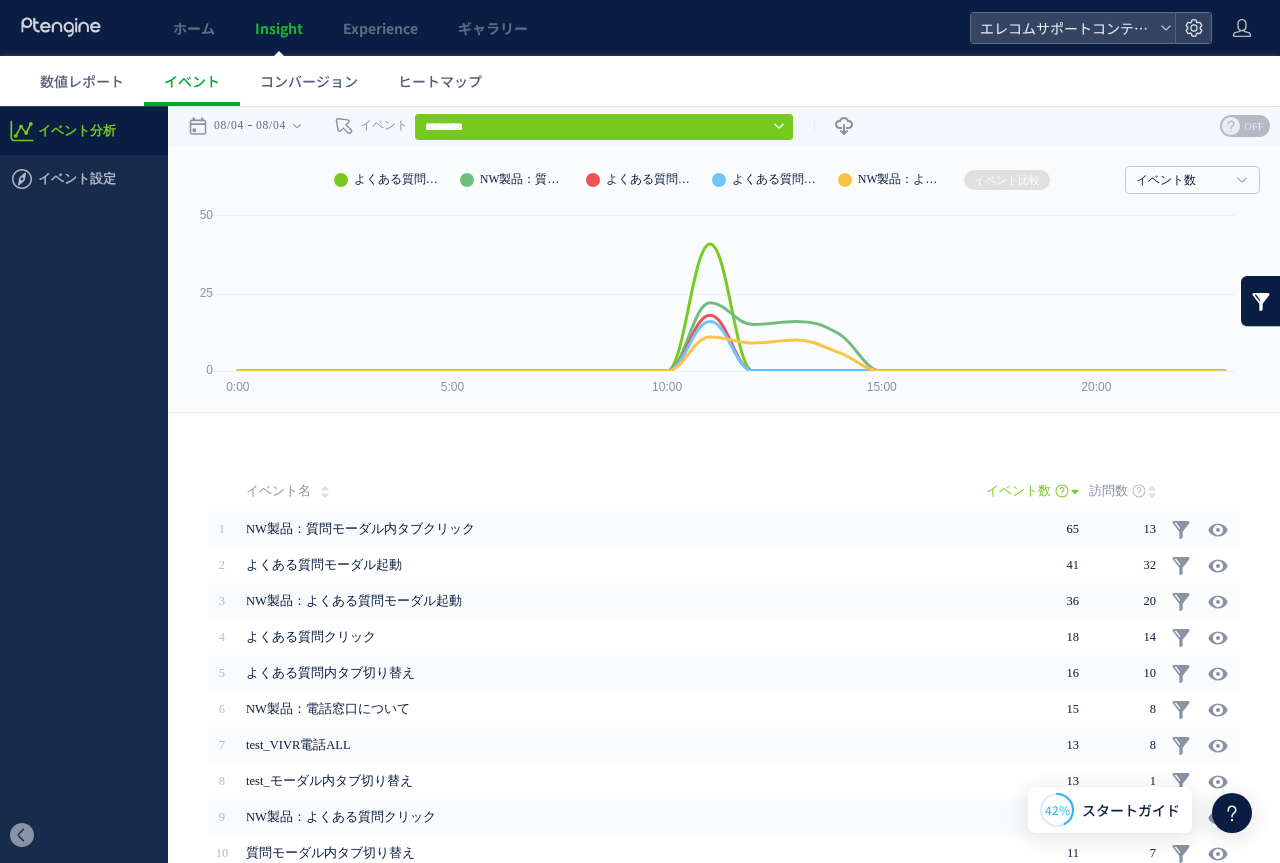 click on "すべてのイベント
AV機器：チャットで問い合わせる
AV機器：マニュアル / ドライバー
AV機器：修理 / 交換ページに移動" at bounding box center (604, 126) 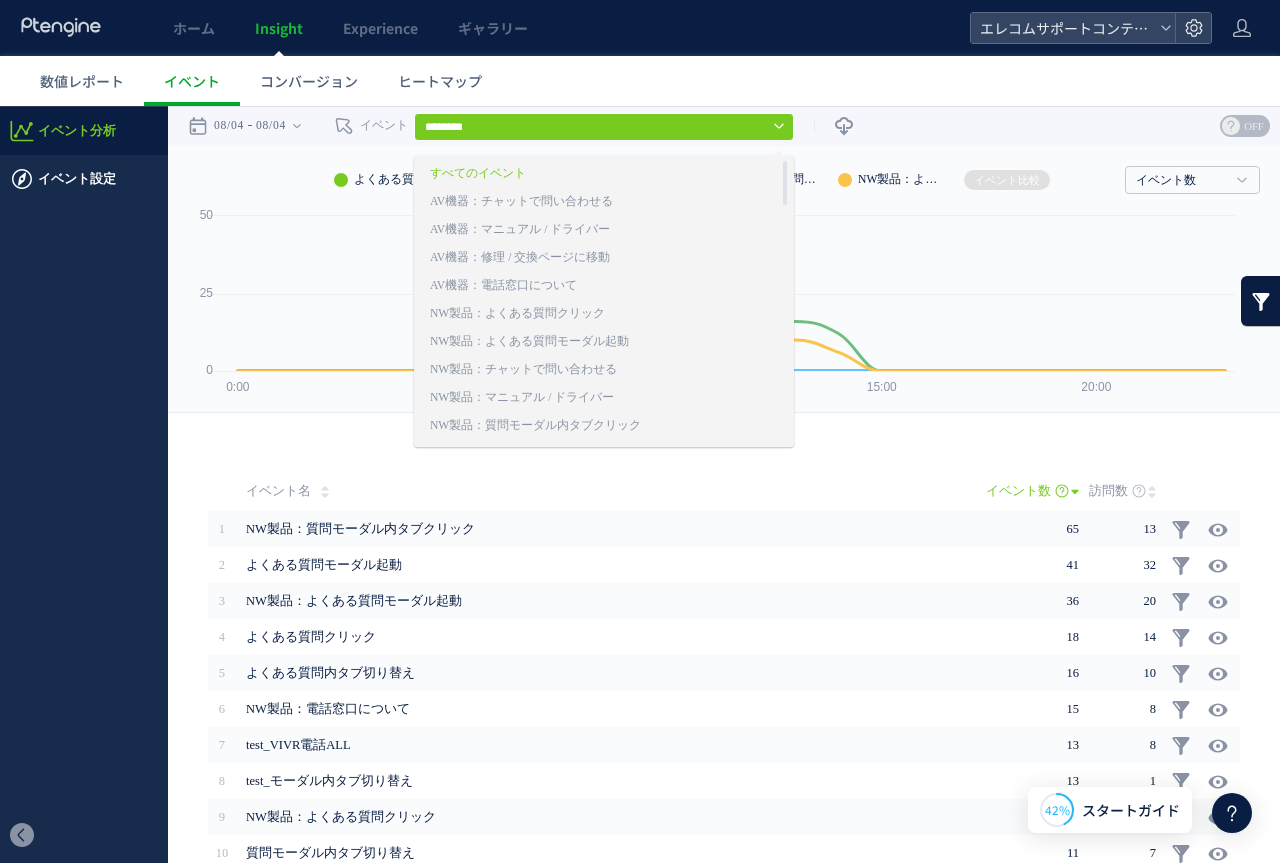 click on "イベント設定" at bounding box center [77, 179] 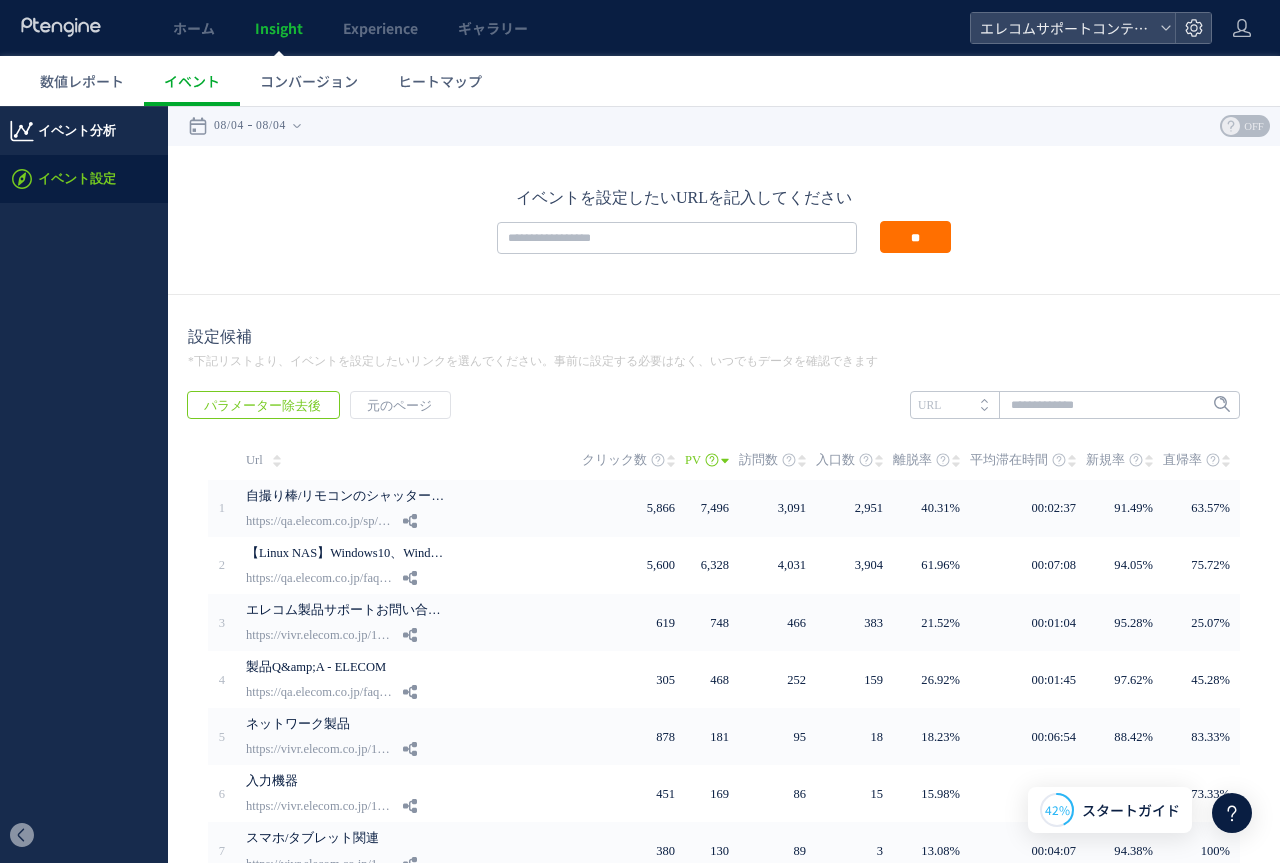 click on "イベント分析" at bounding box center (77, 131) 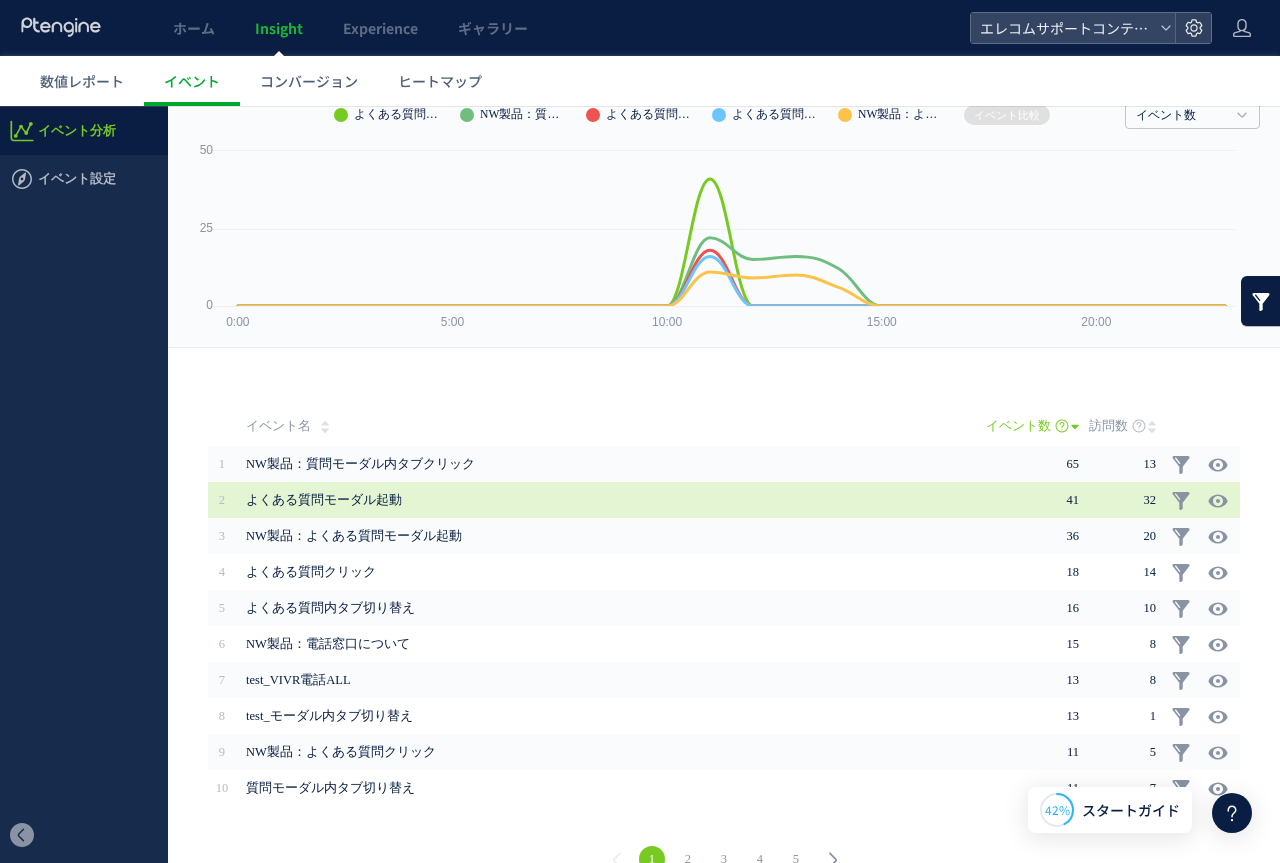 scroll, scrollTop: 100, scrollLeft: 0, axis: vertical 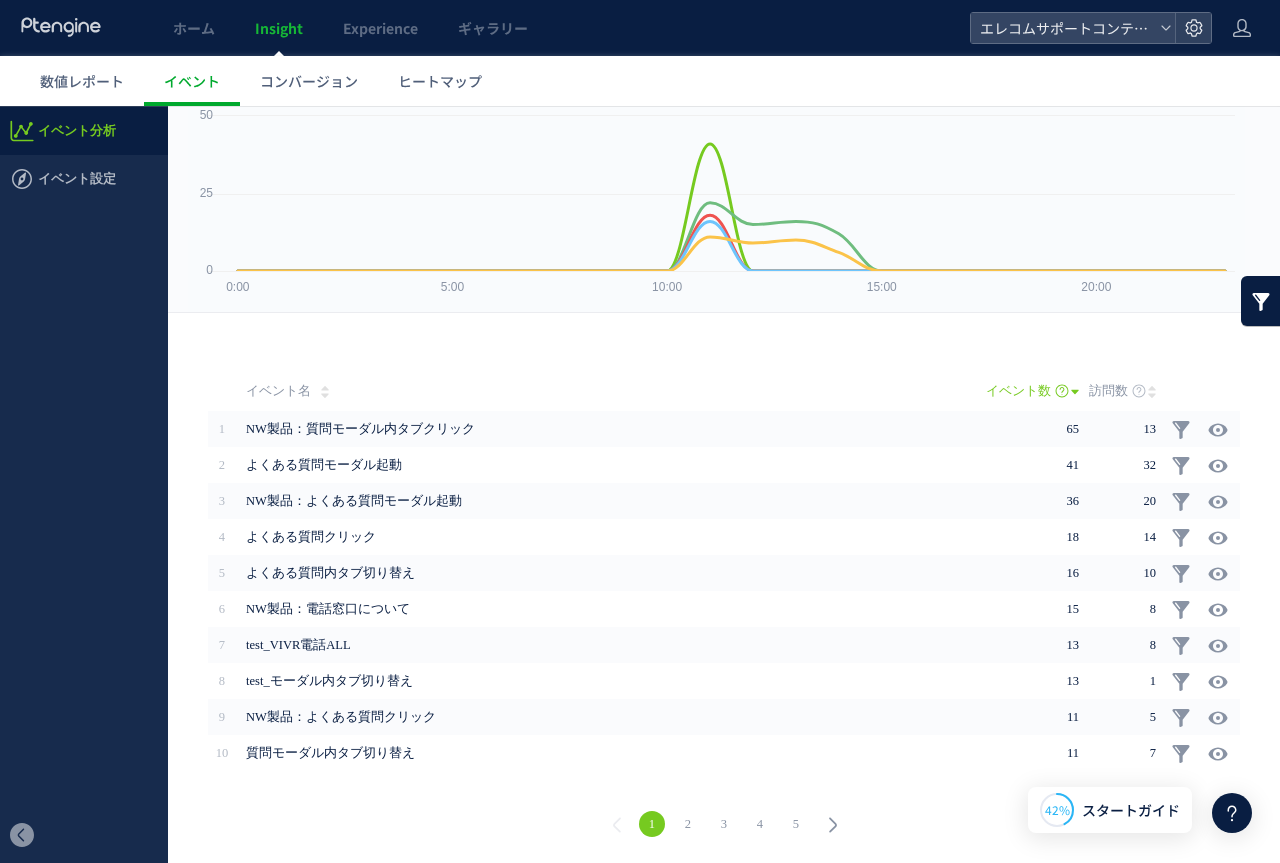 click on "2" at bounding box center (688, 824) 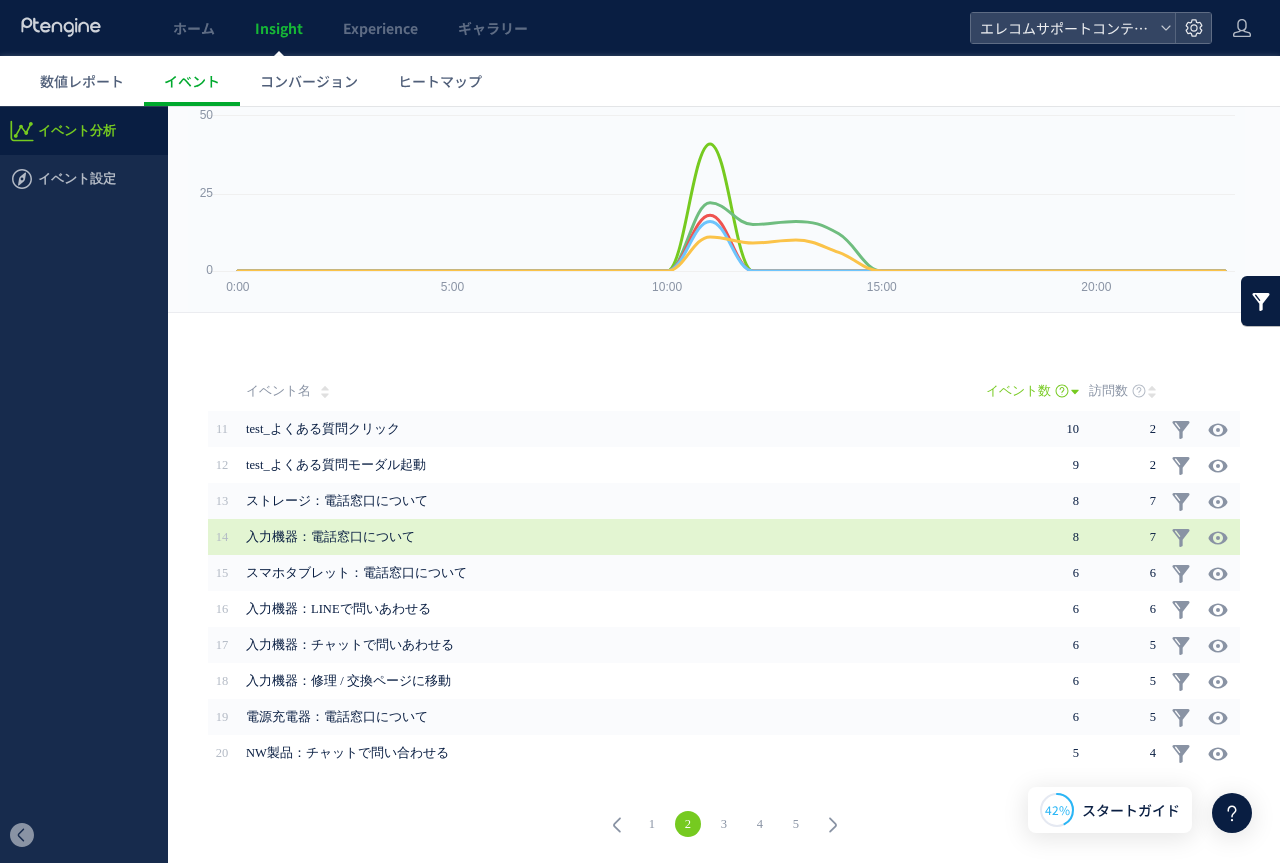 click on "入力機器：電話窓口について" at bounding box center [556, 537] 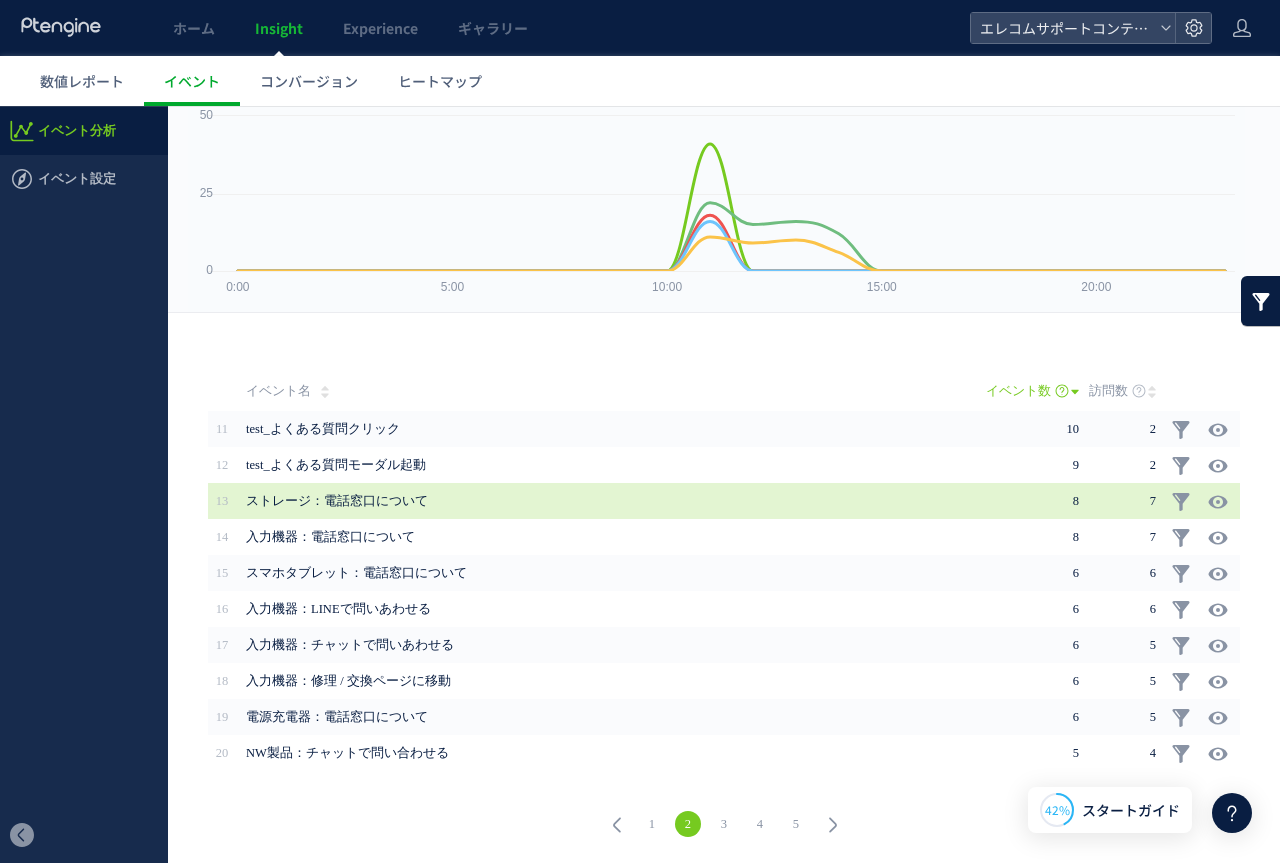 click on "8" at bounding box center [1037, 501] 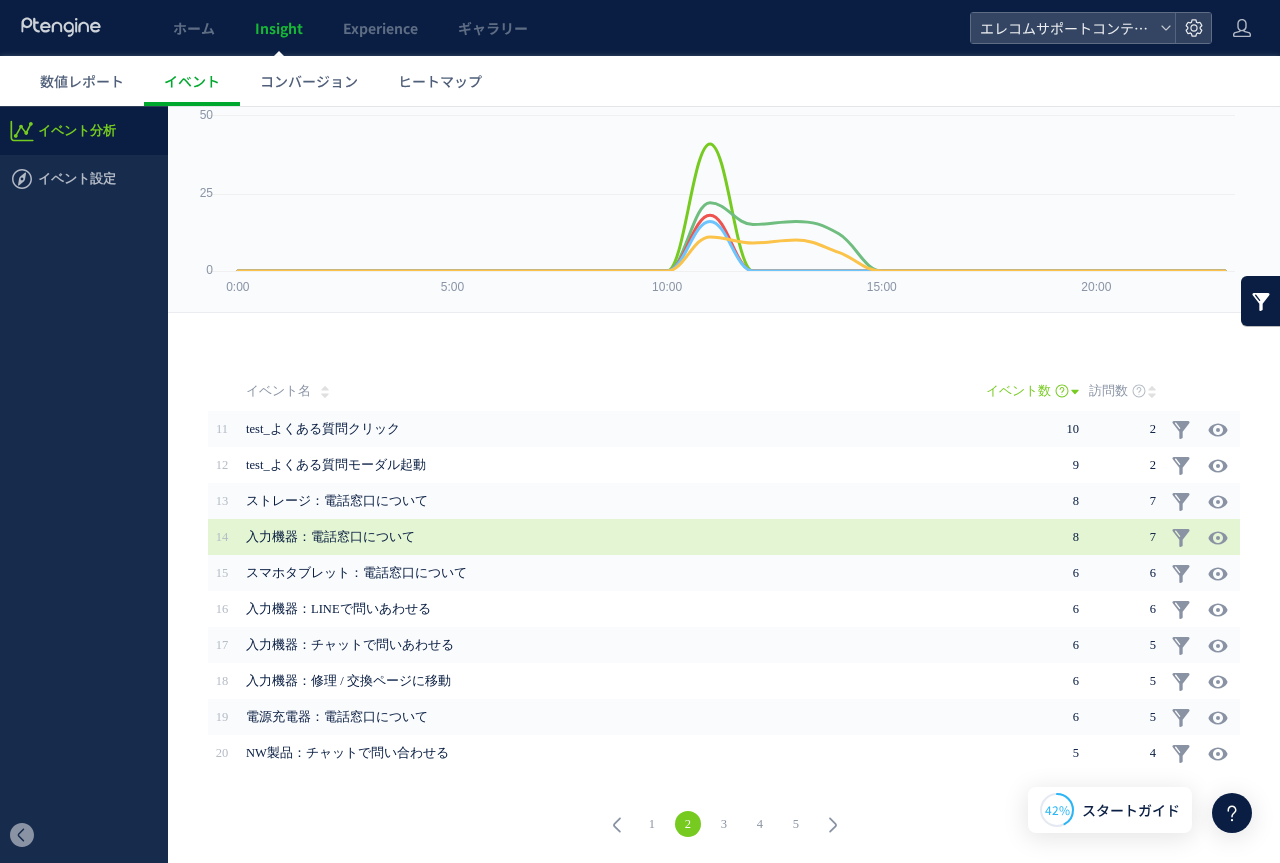 click on "8" at bounding box center (1037, 537) 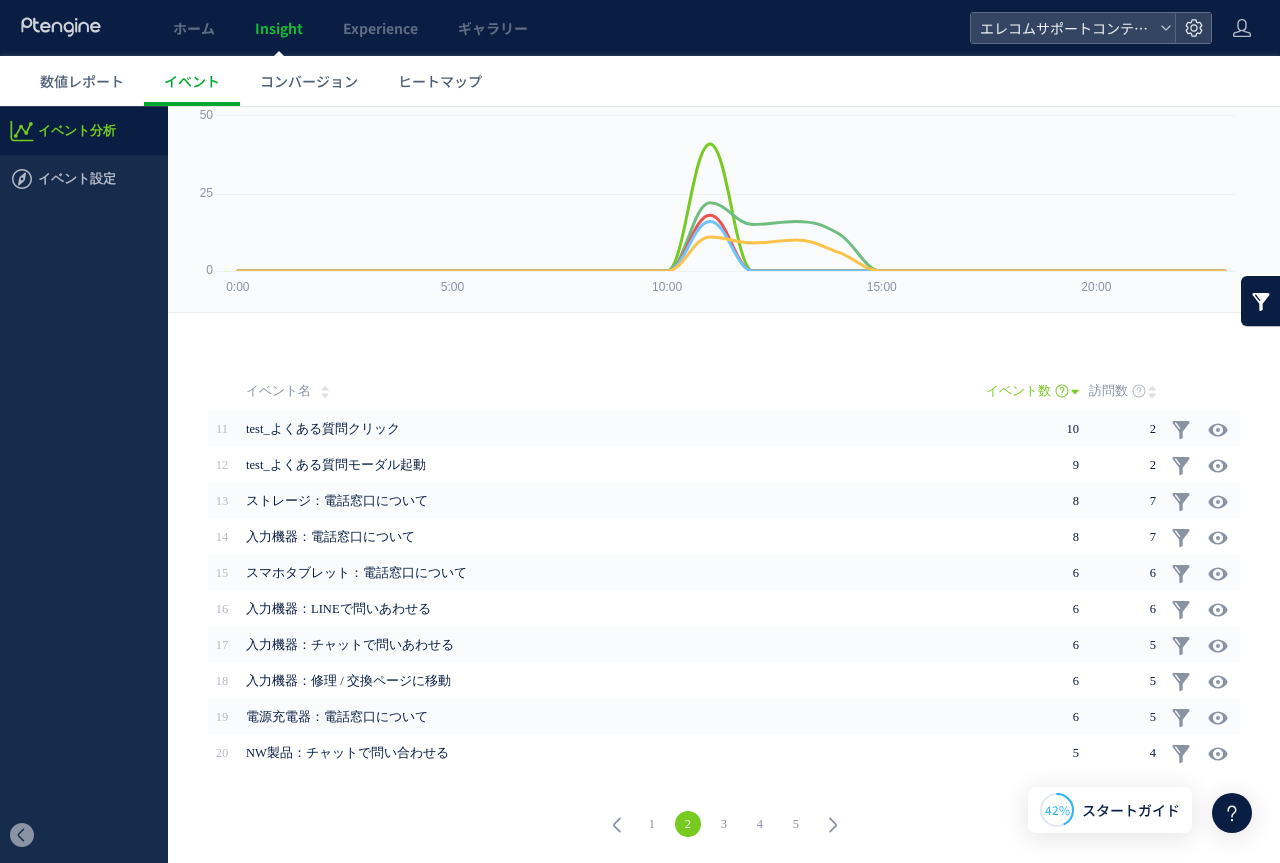 click on "1" at bounding box center [652, 824] 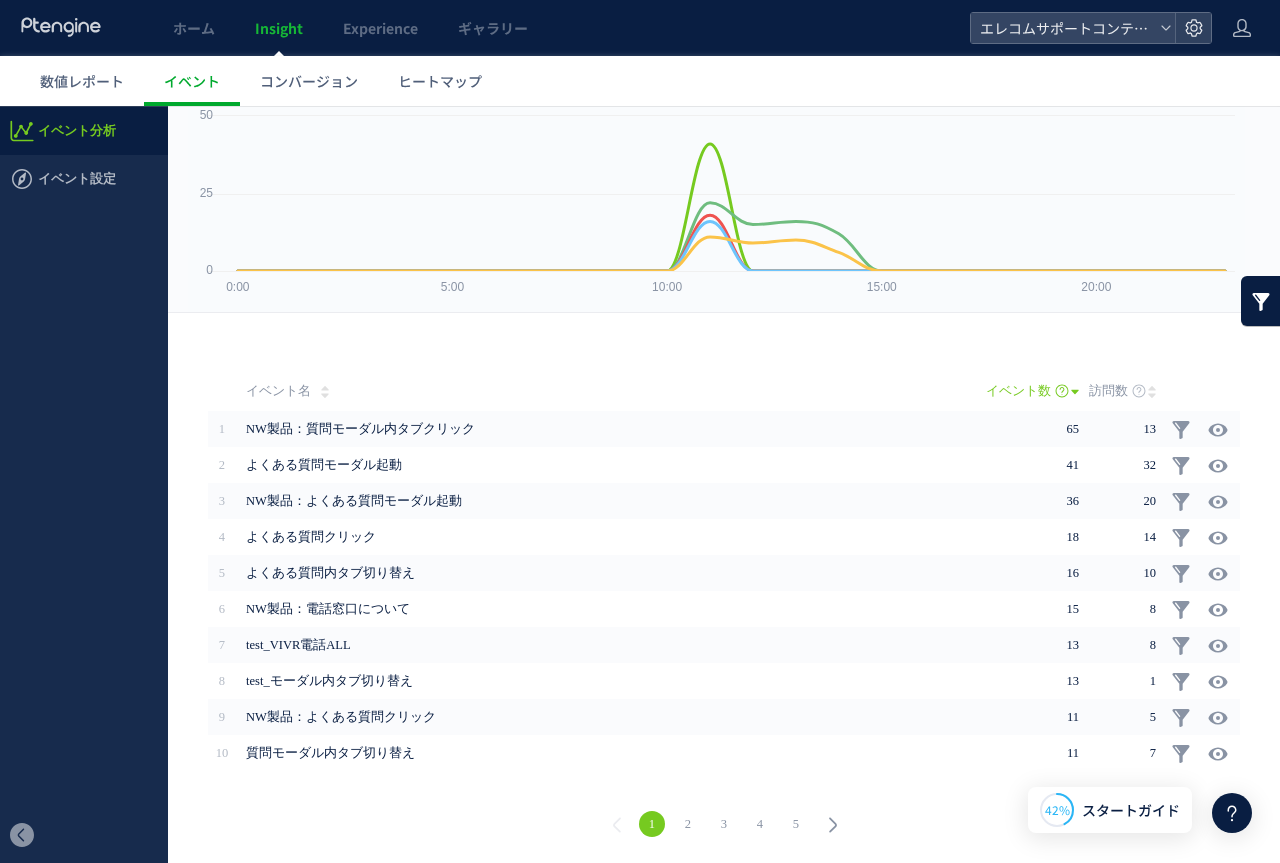 click on "1" at bounding box center [652, 824] 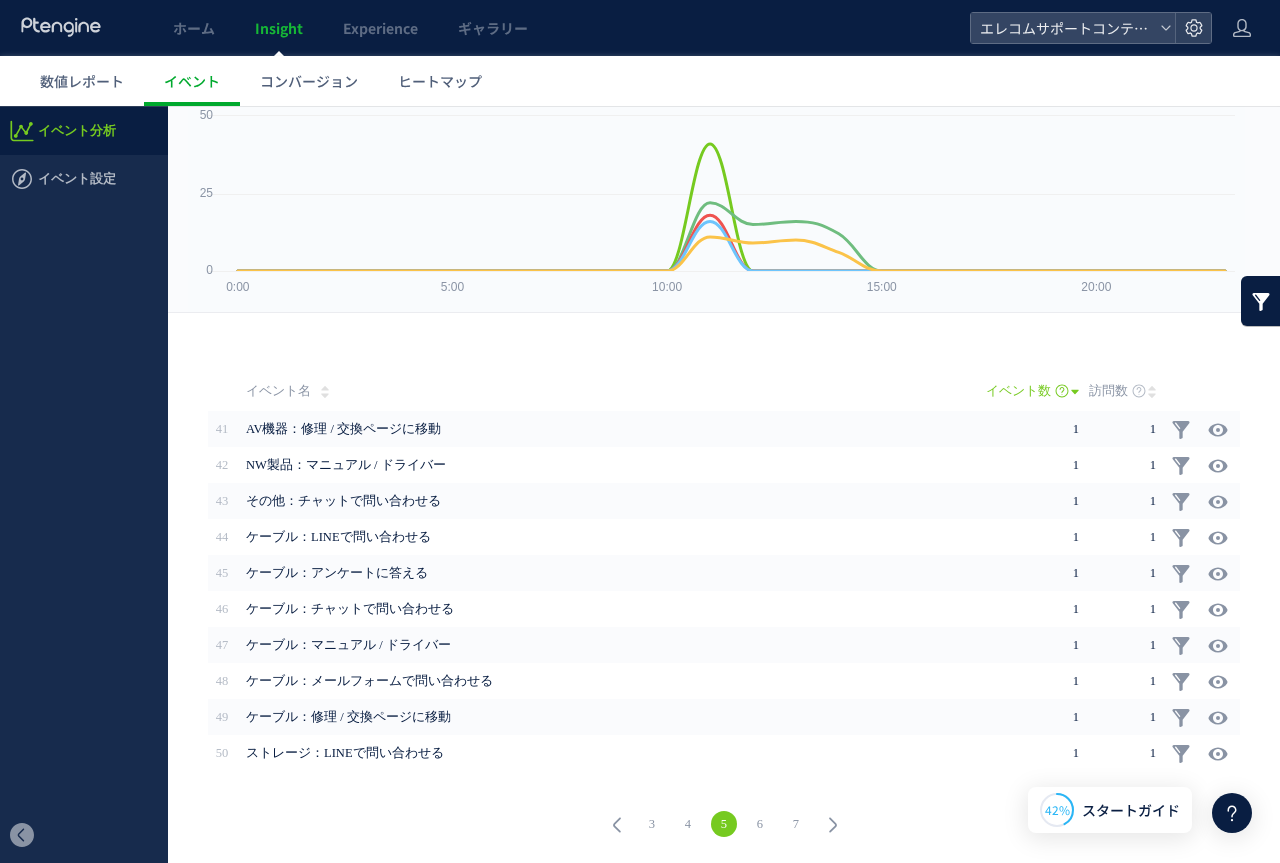 click on "7" at bounding box center (796, 824) 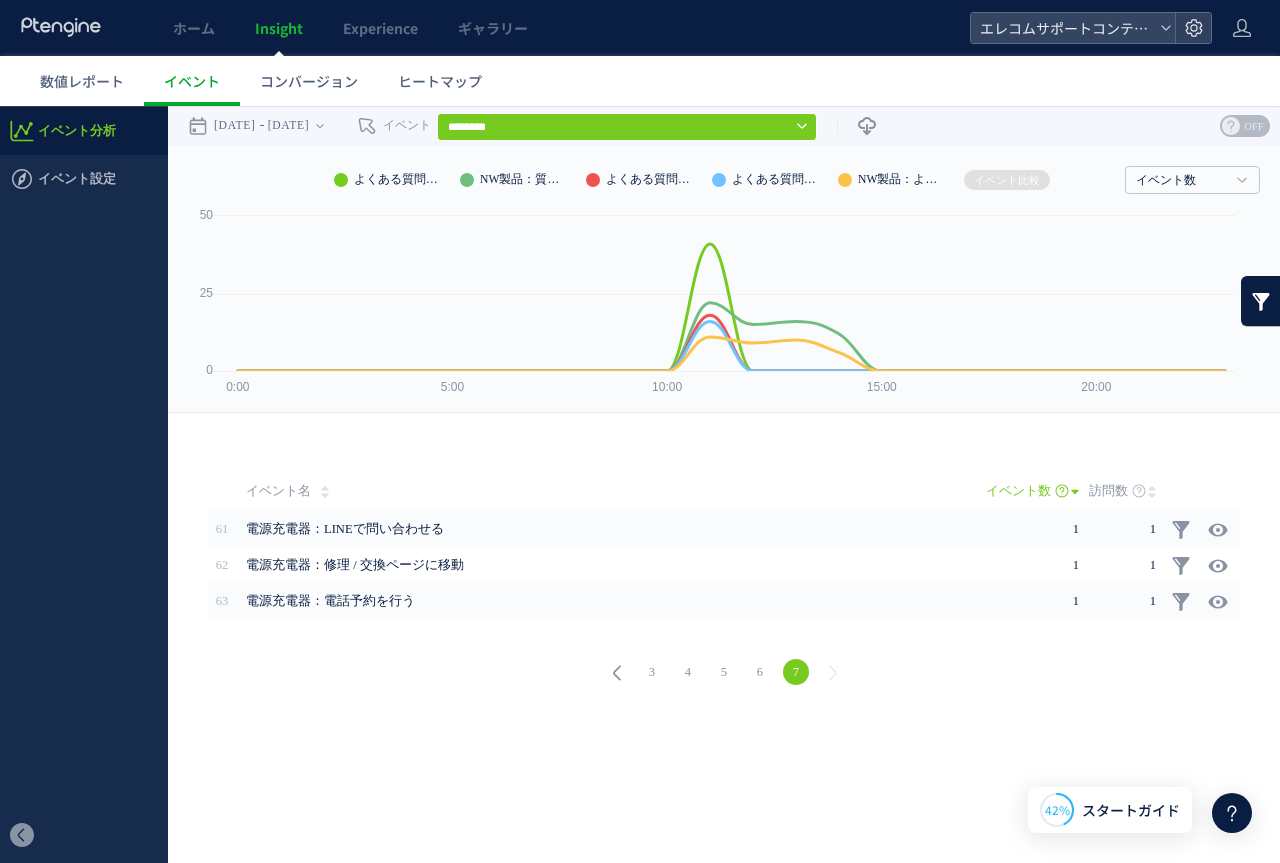scroll, scrollTop: 0, scrollLeft: 0, axis: both 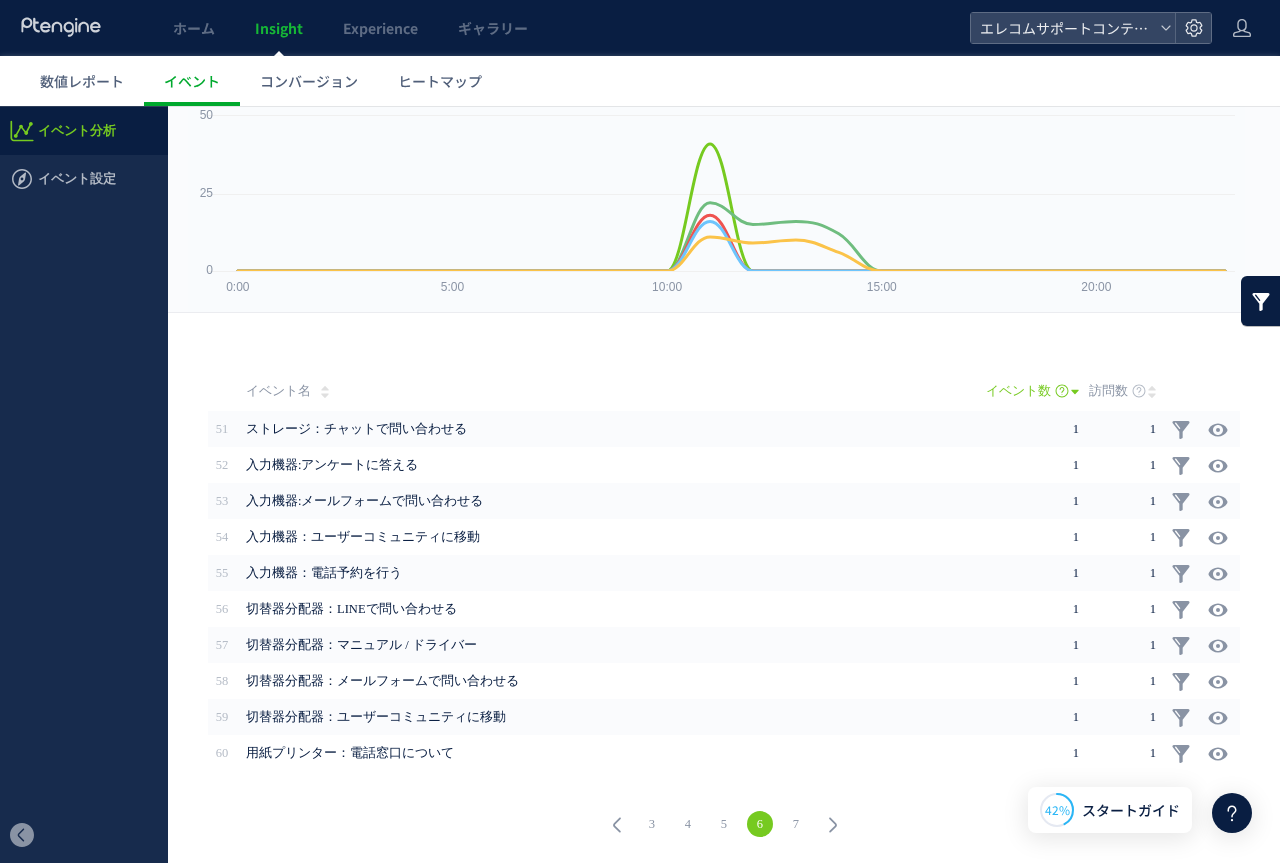 click on "7" at bounding box center [796, 824] 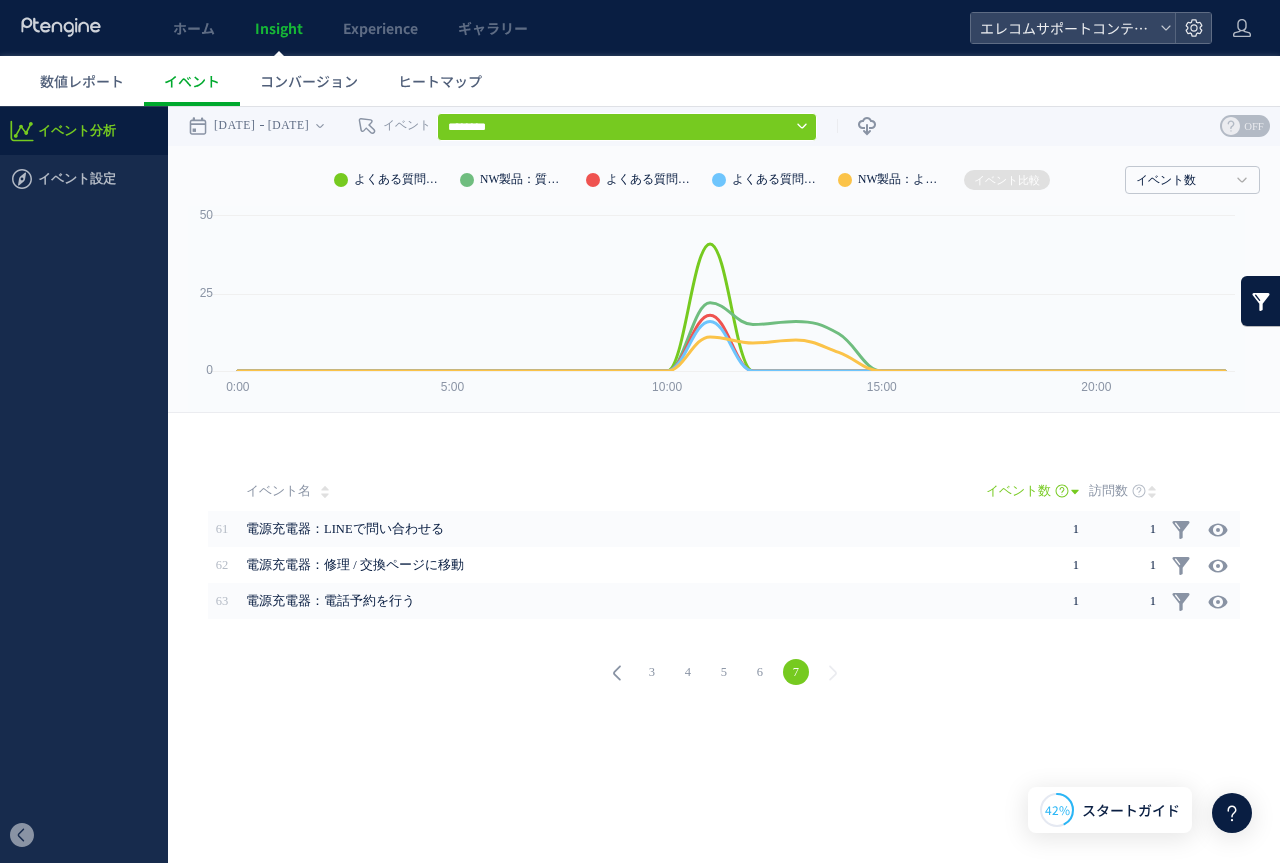 scroll, scrollTop: 0, scrollLeft: 0, axis: both 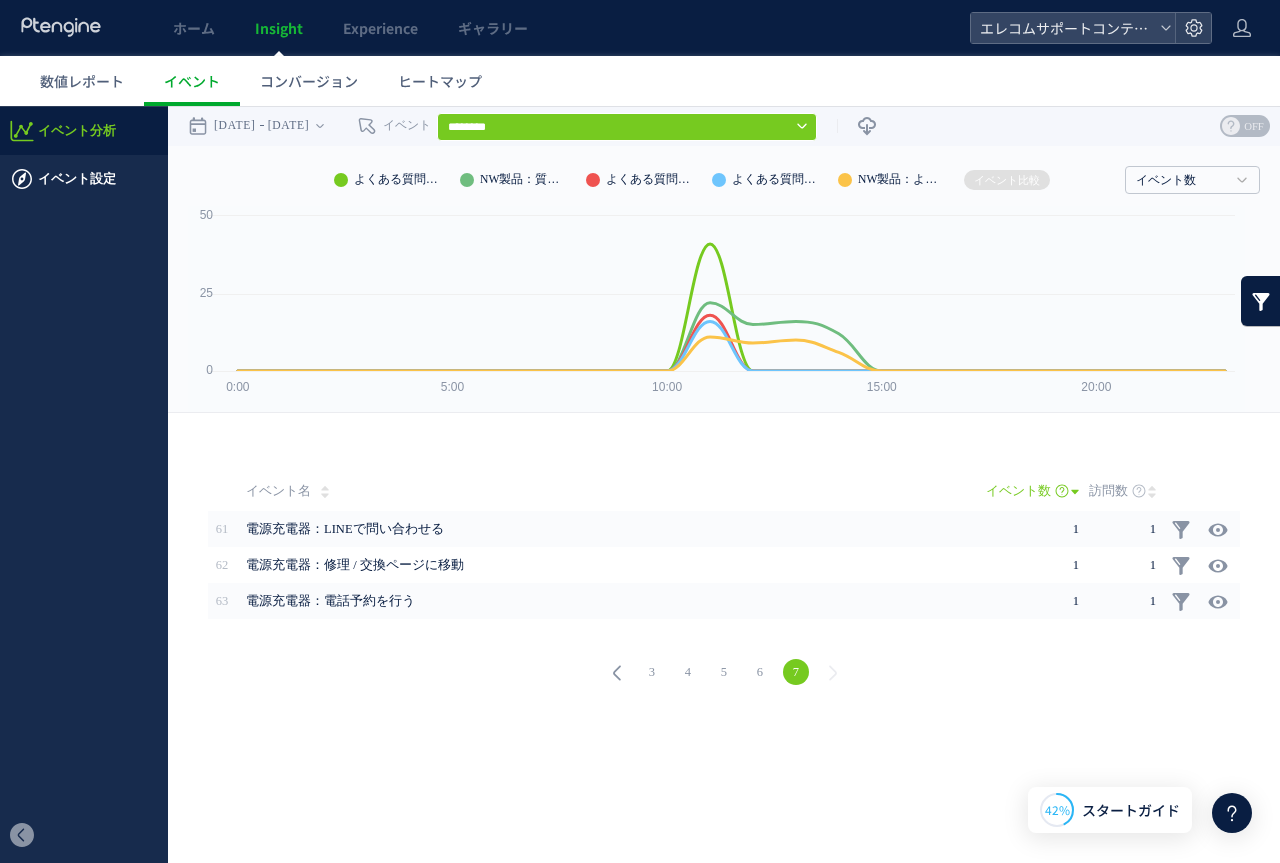 click on "イベント設定" at bounding box center [77, 179] 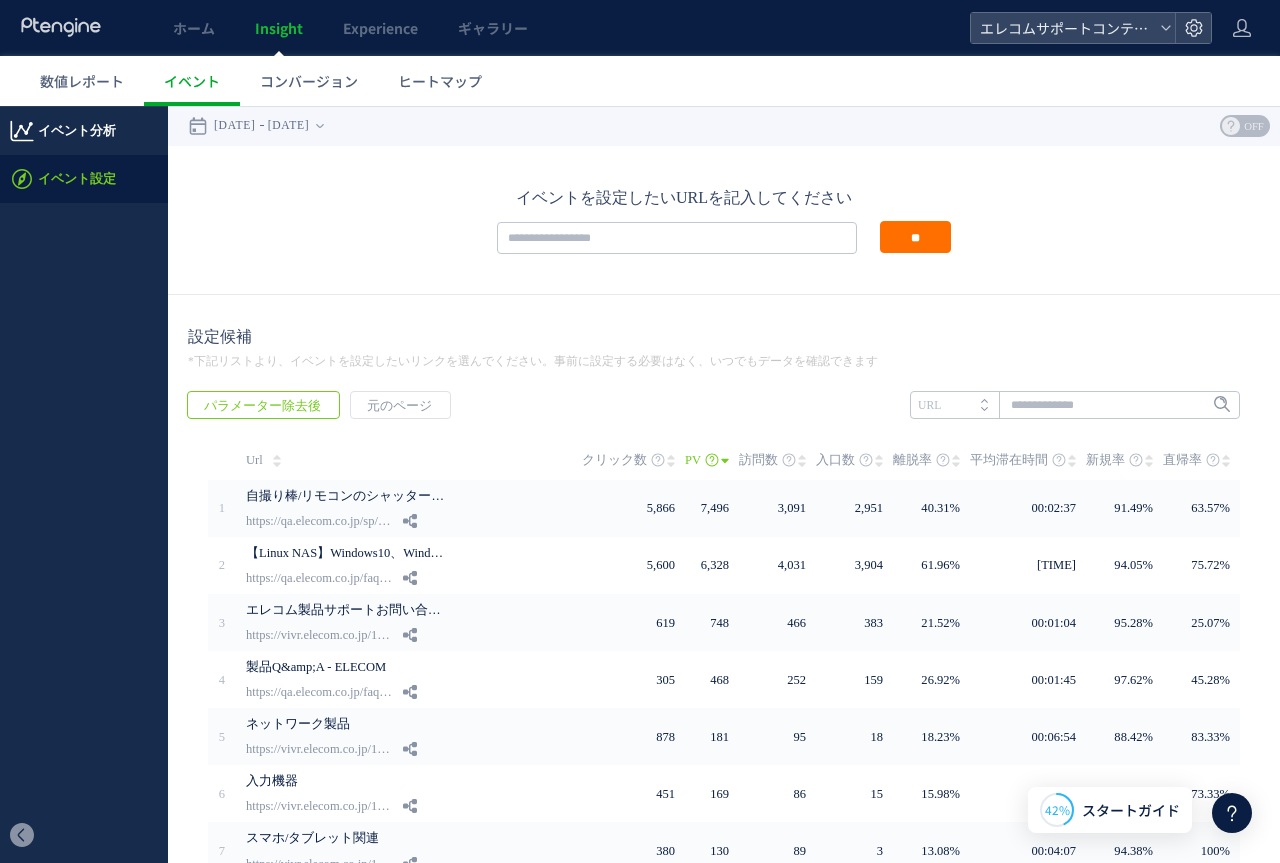 click on "イベント分析" at bounding box center [77, 131] 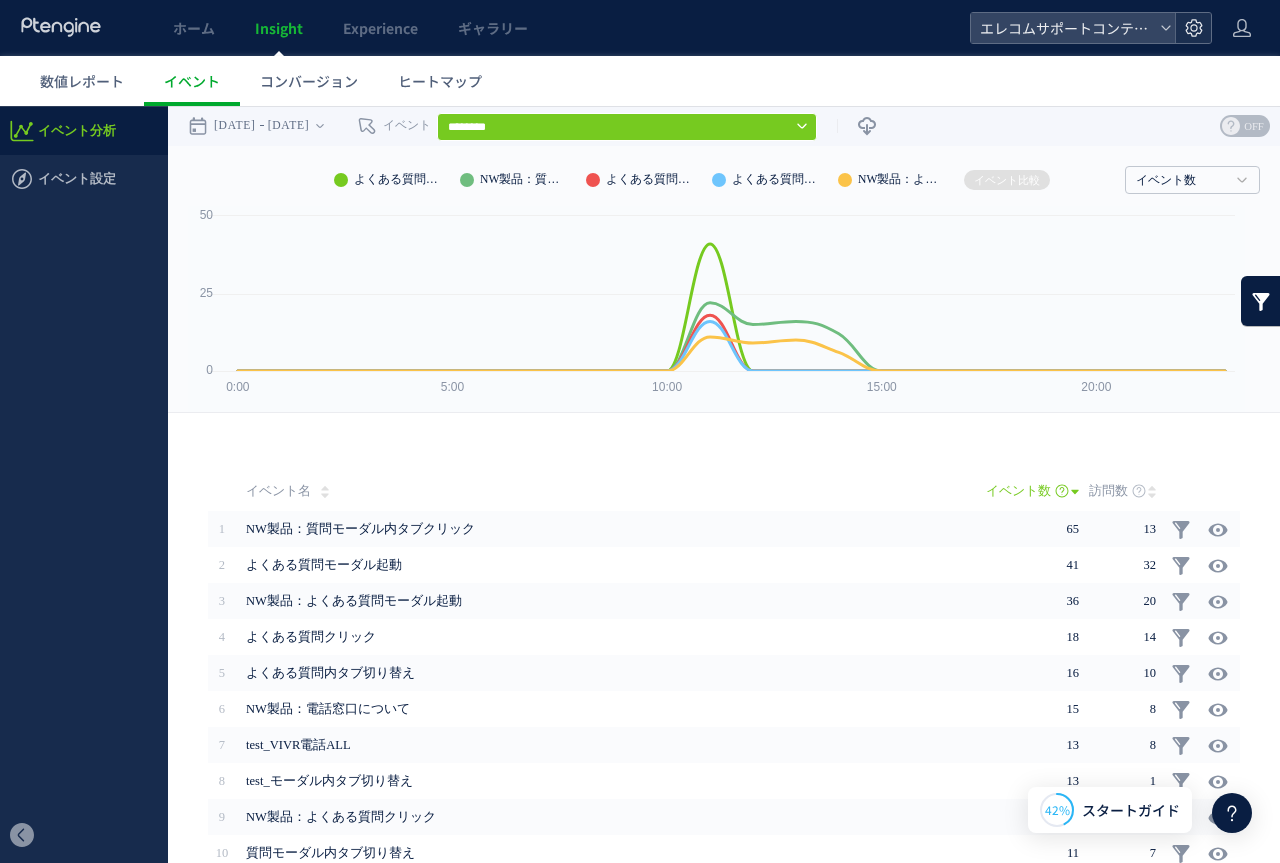 click 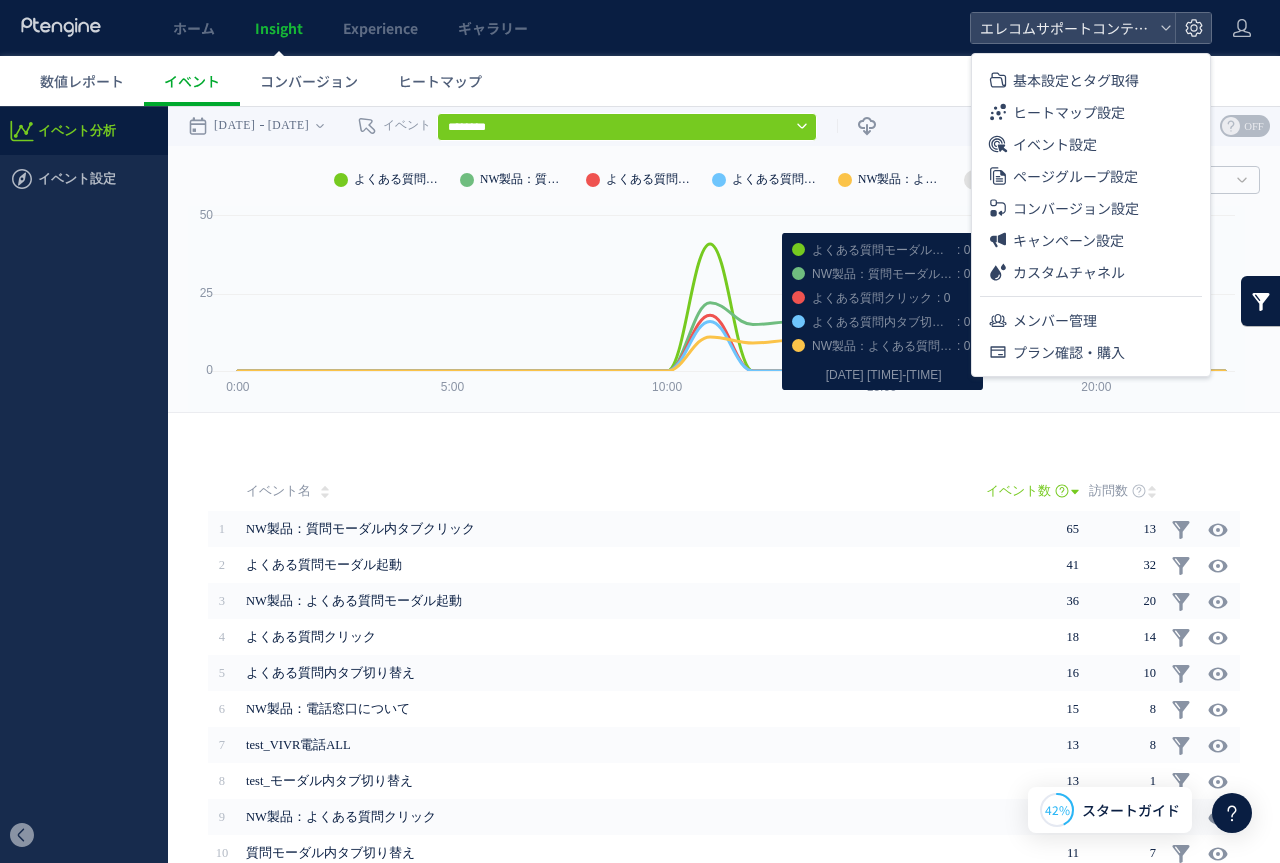 click 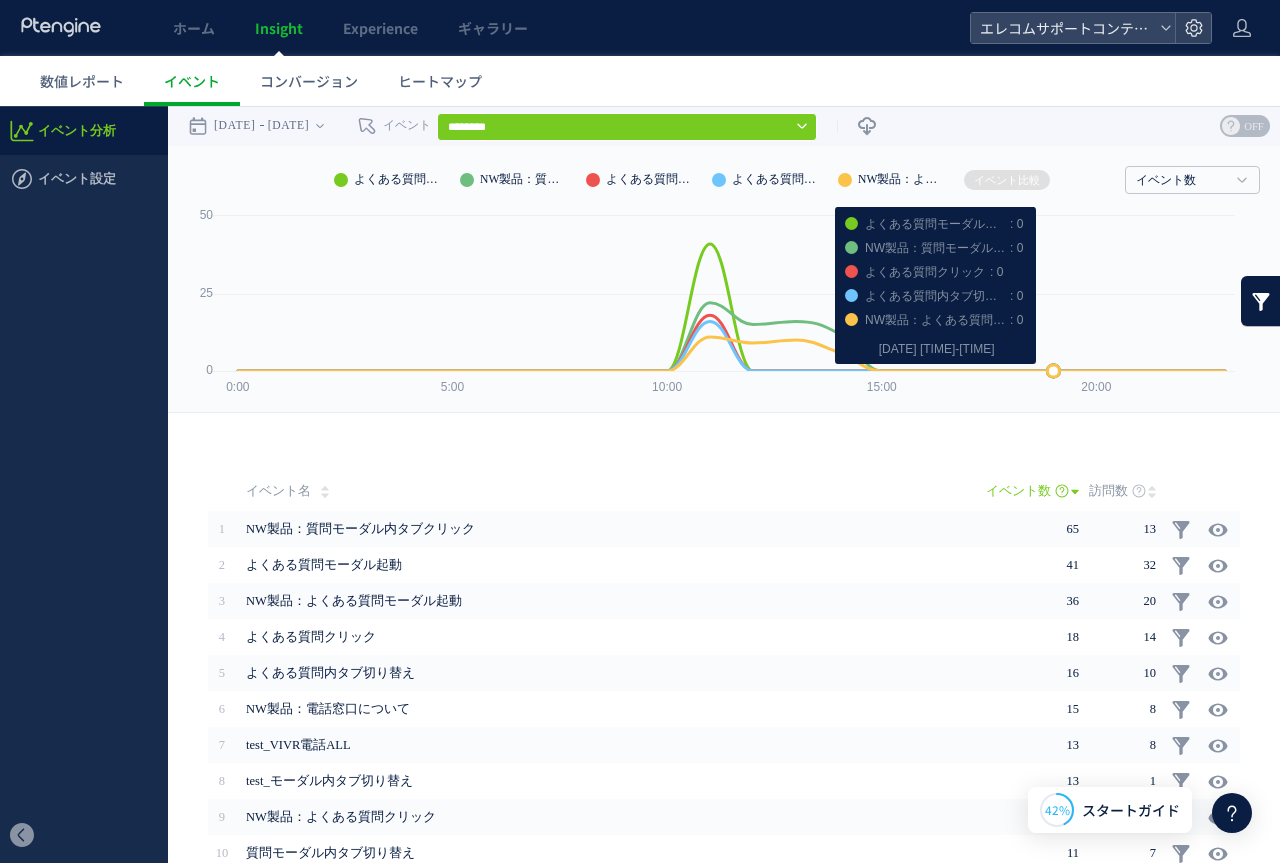 click 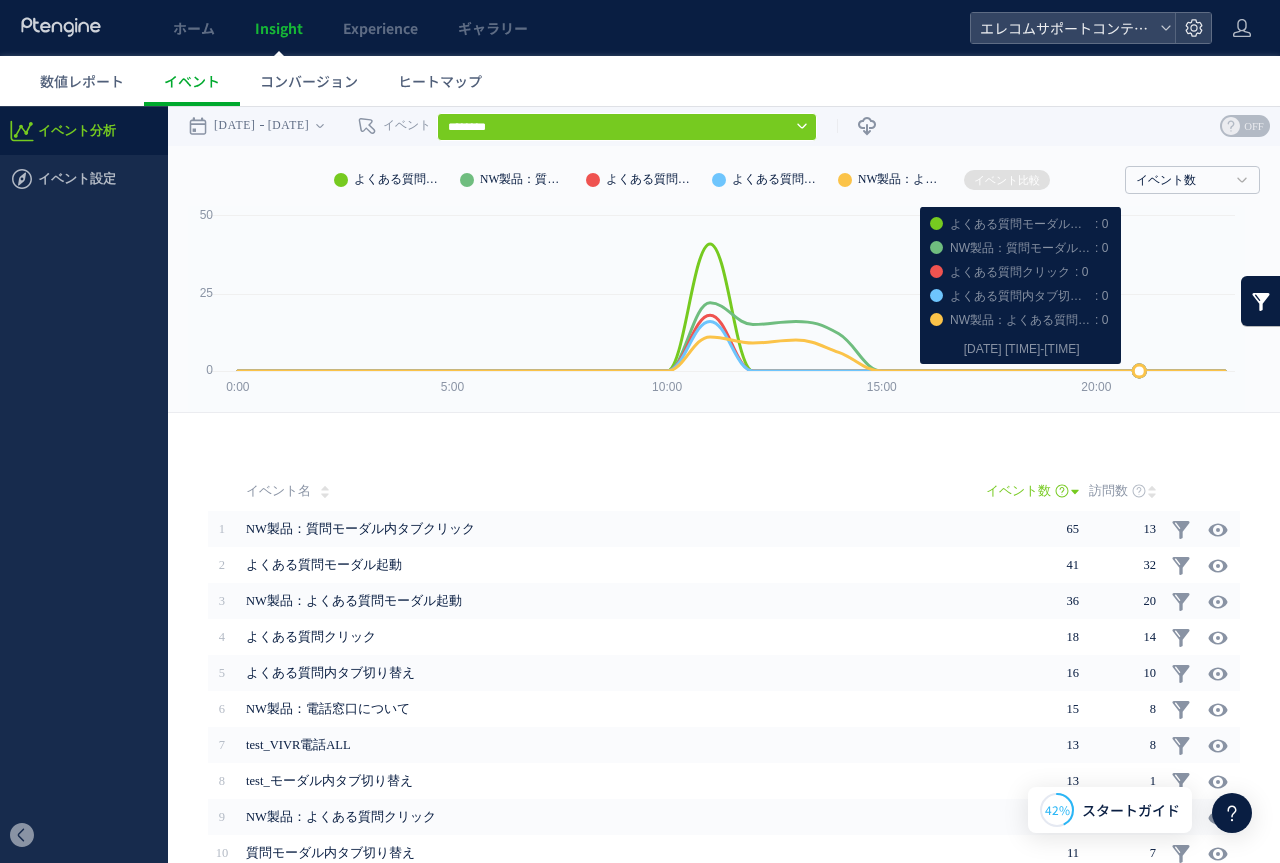 click 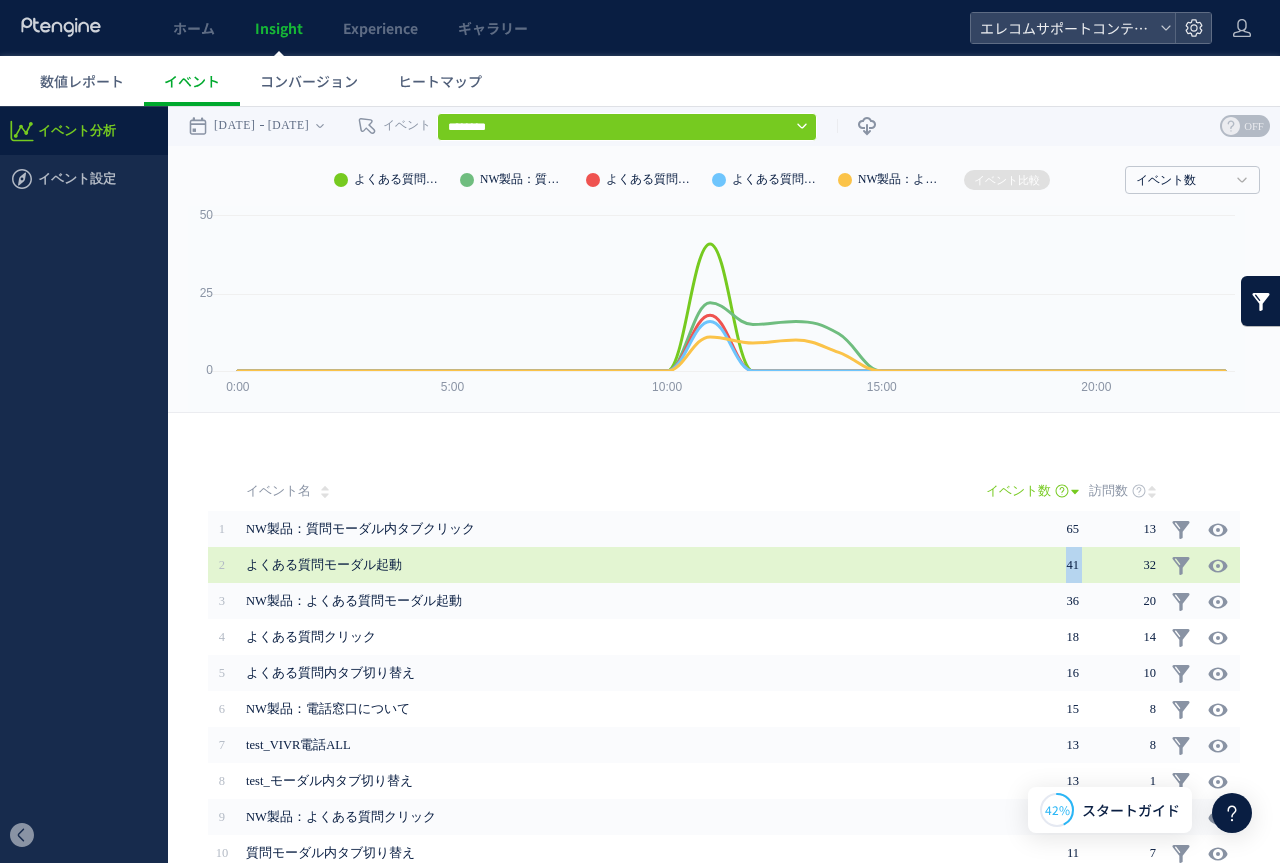 drag, startPoint x: 1044, startPoint y: 559, endPoint x: 1087, endPoint y: 559, distance: 43 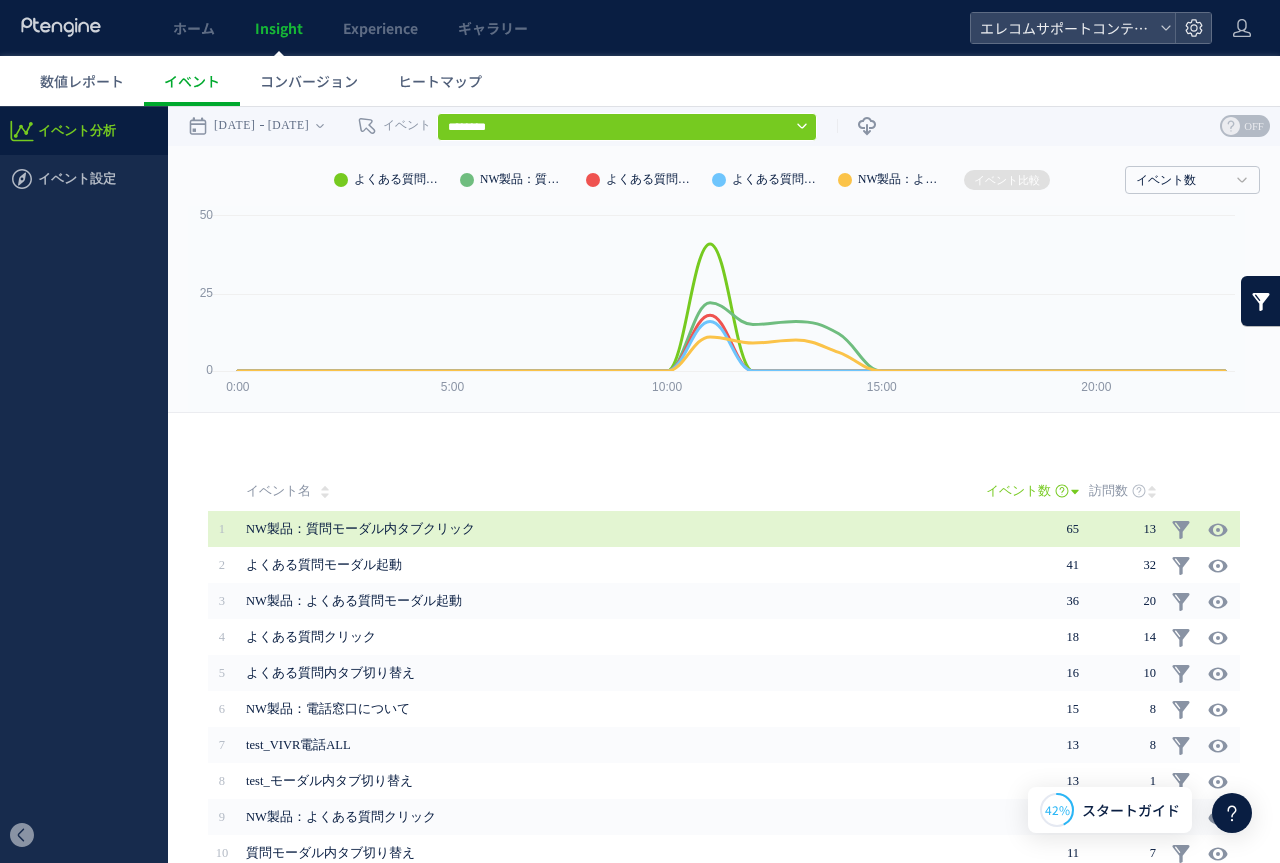 click on "NW製品：質問モーダル内タブクリック" at bounding box center (556, 529) 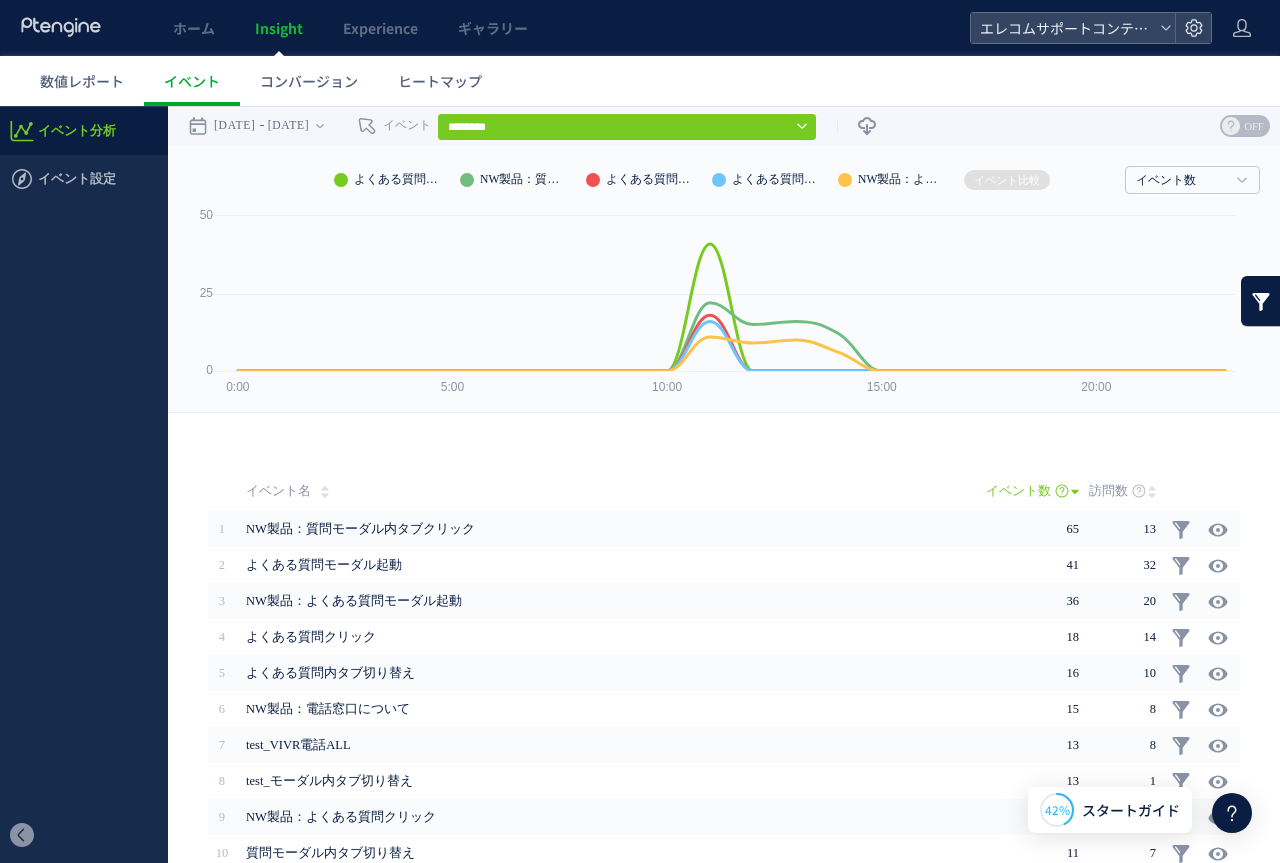 click on "イベント名" at bounding box center [611, 491] 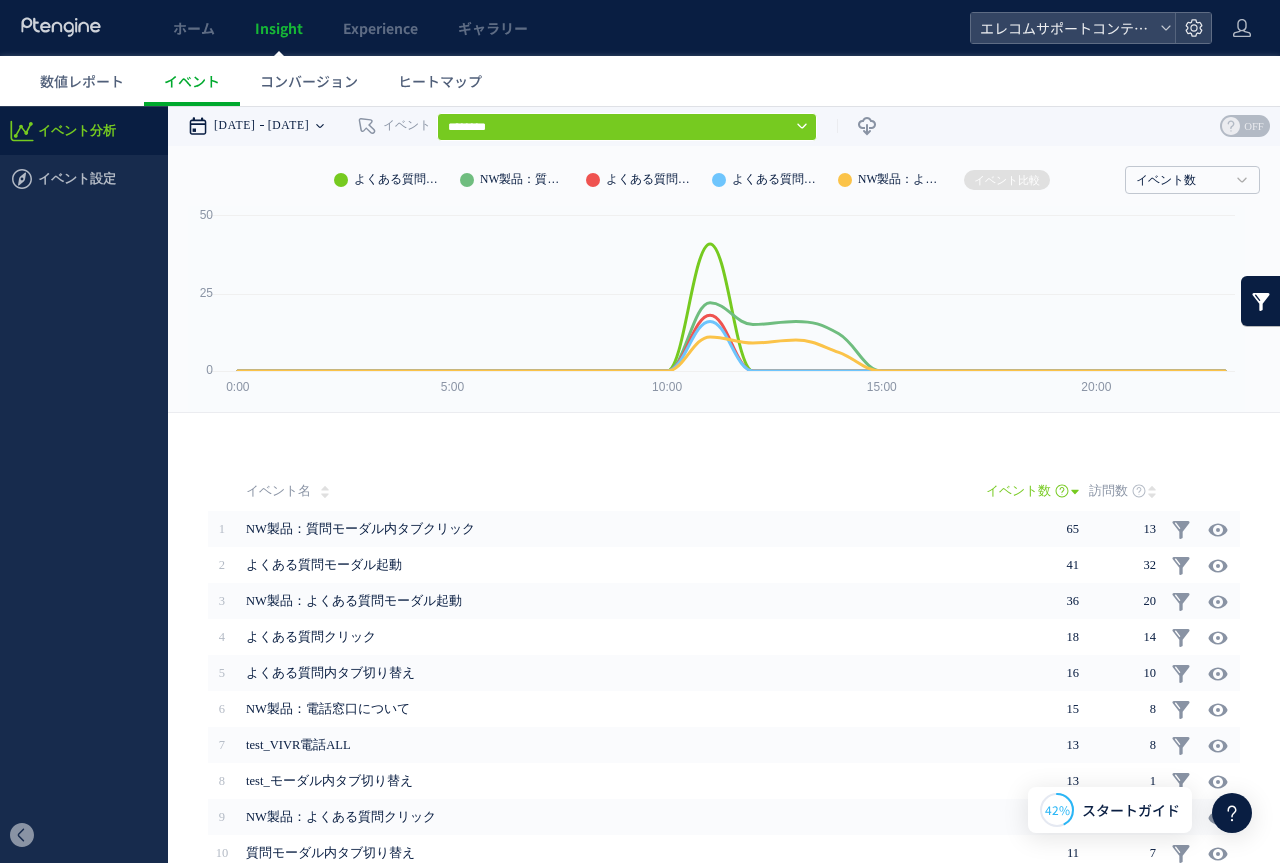 click on "08/04" at bounding box center [289, 126] 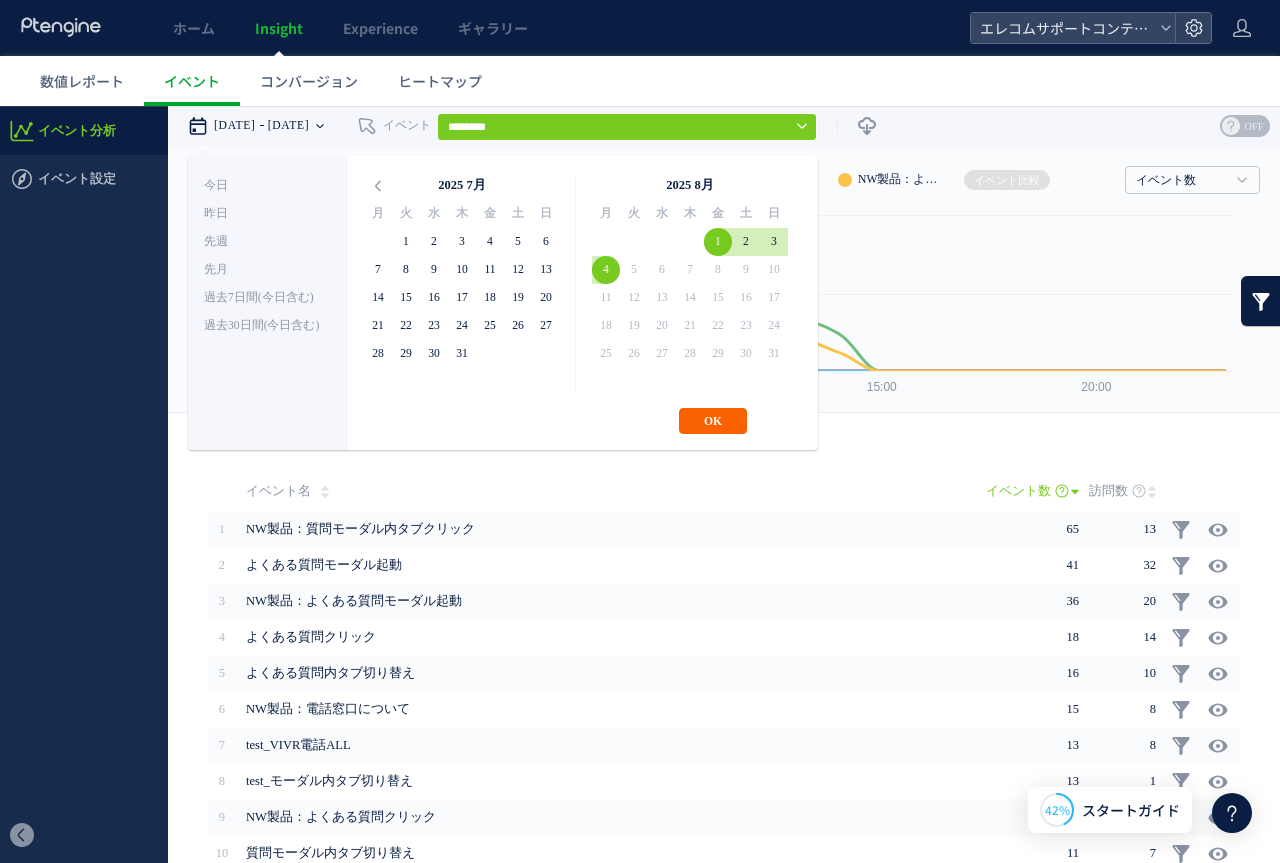 click on "OK" at bounding box center [713, 421] 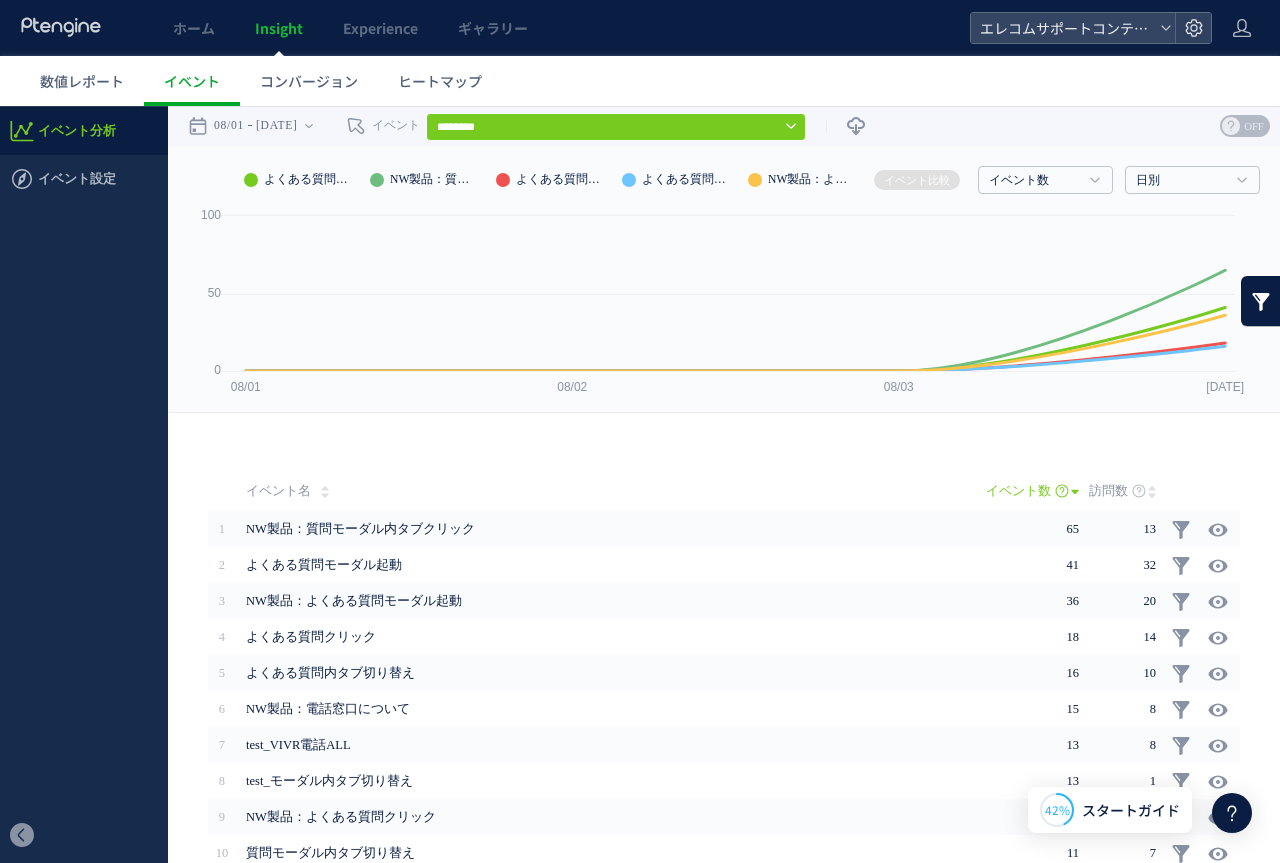 click on "数値レポート イベント コンバージョン ヒートマップ" at bounding box center [650, 81] 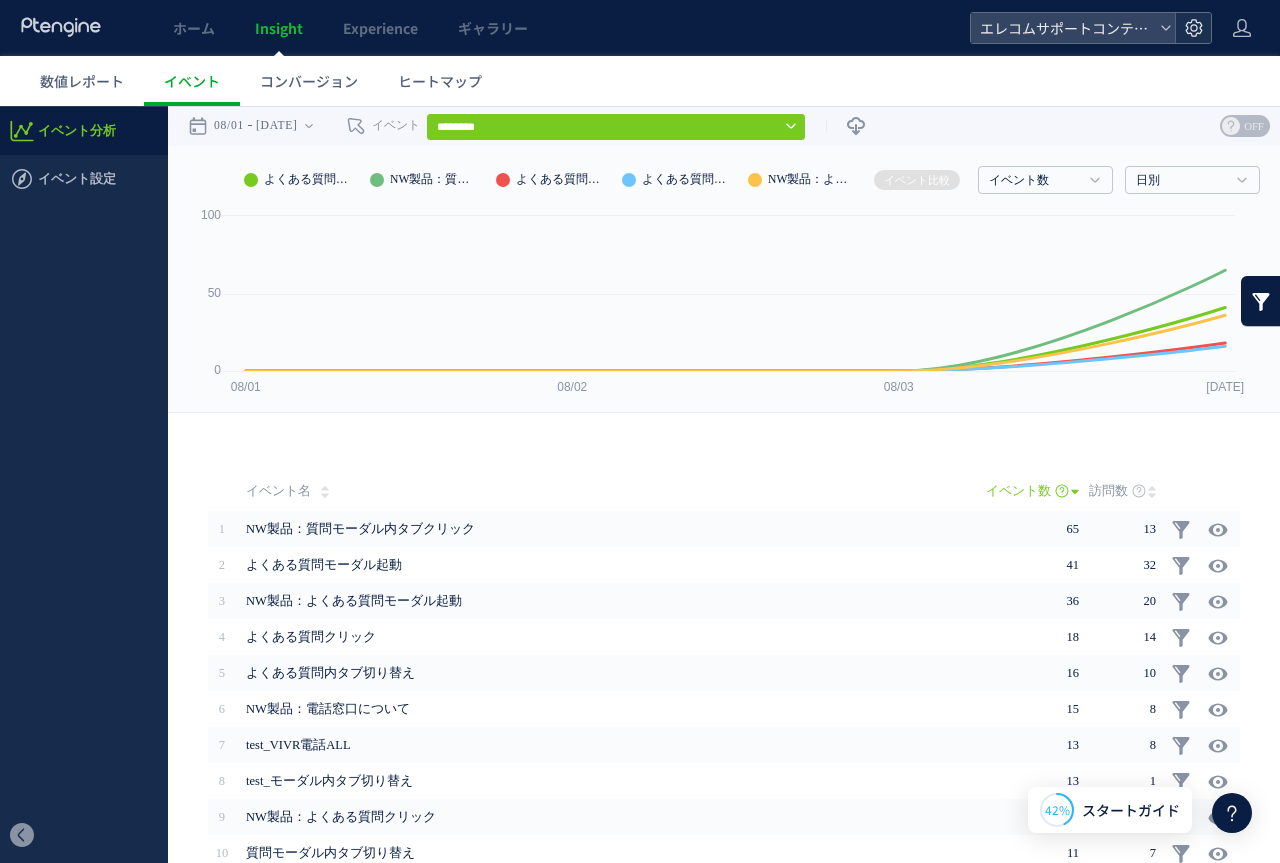 click 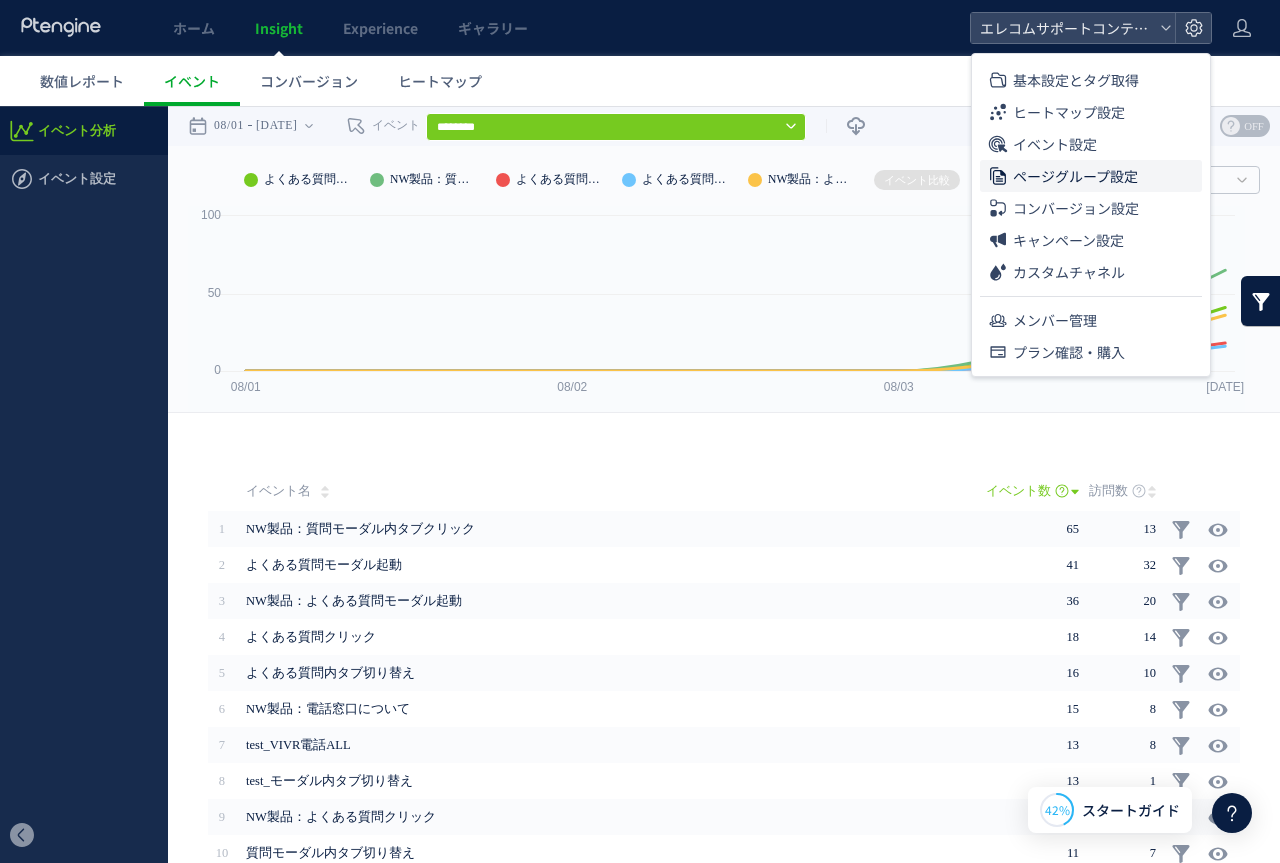 click on "ページグループ設定" 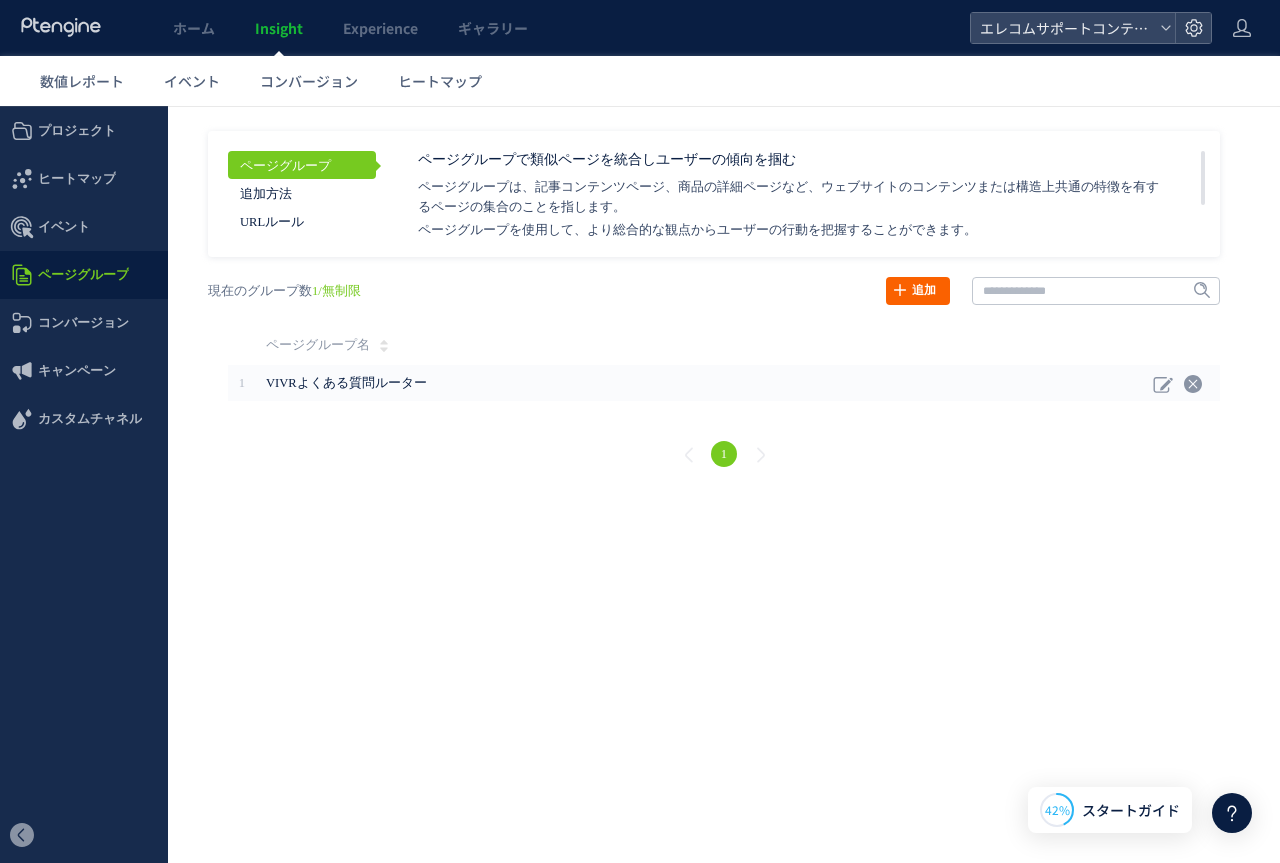 click on "追加" at bounding box center (918, 291) 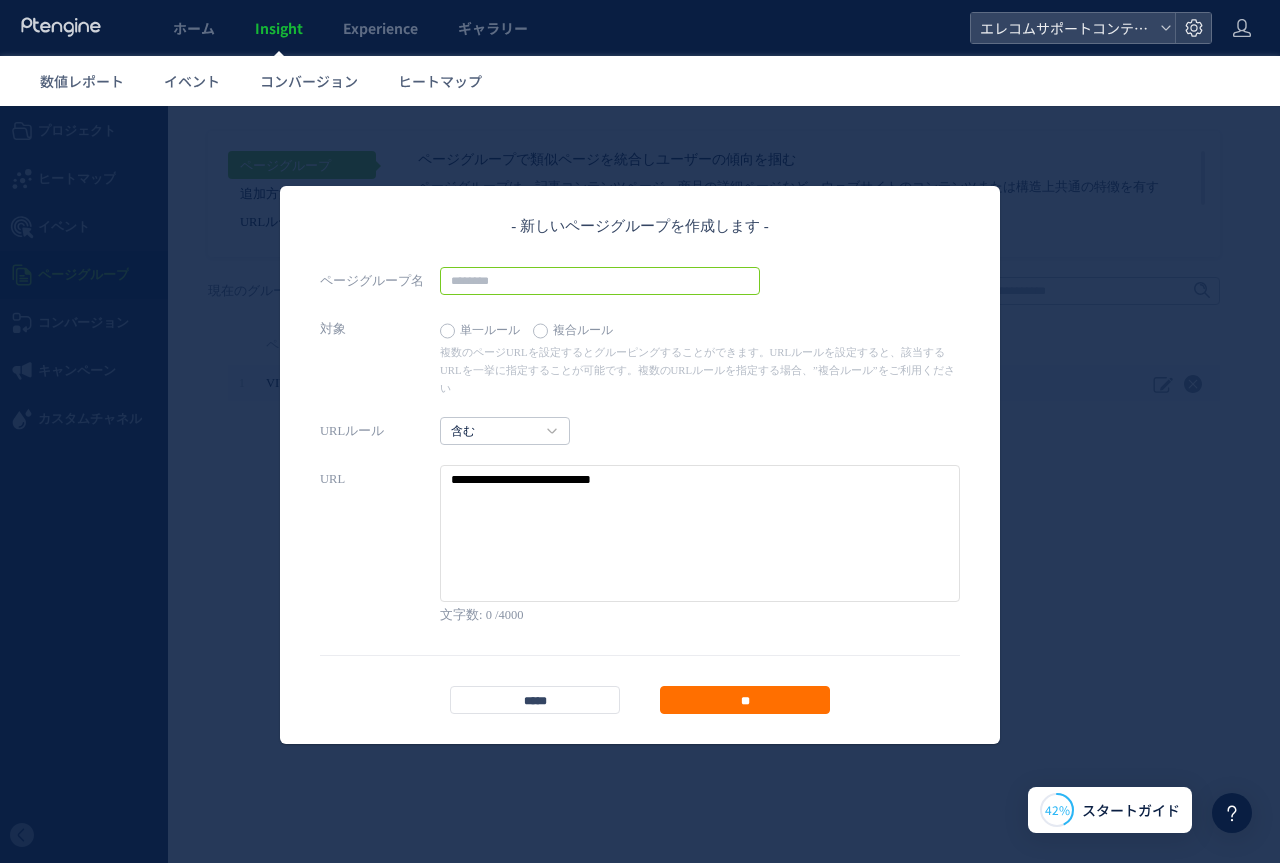 click at bounding box center (600, 281) 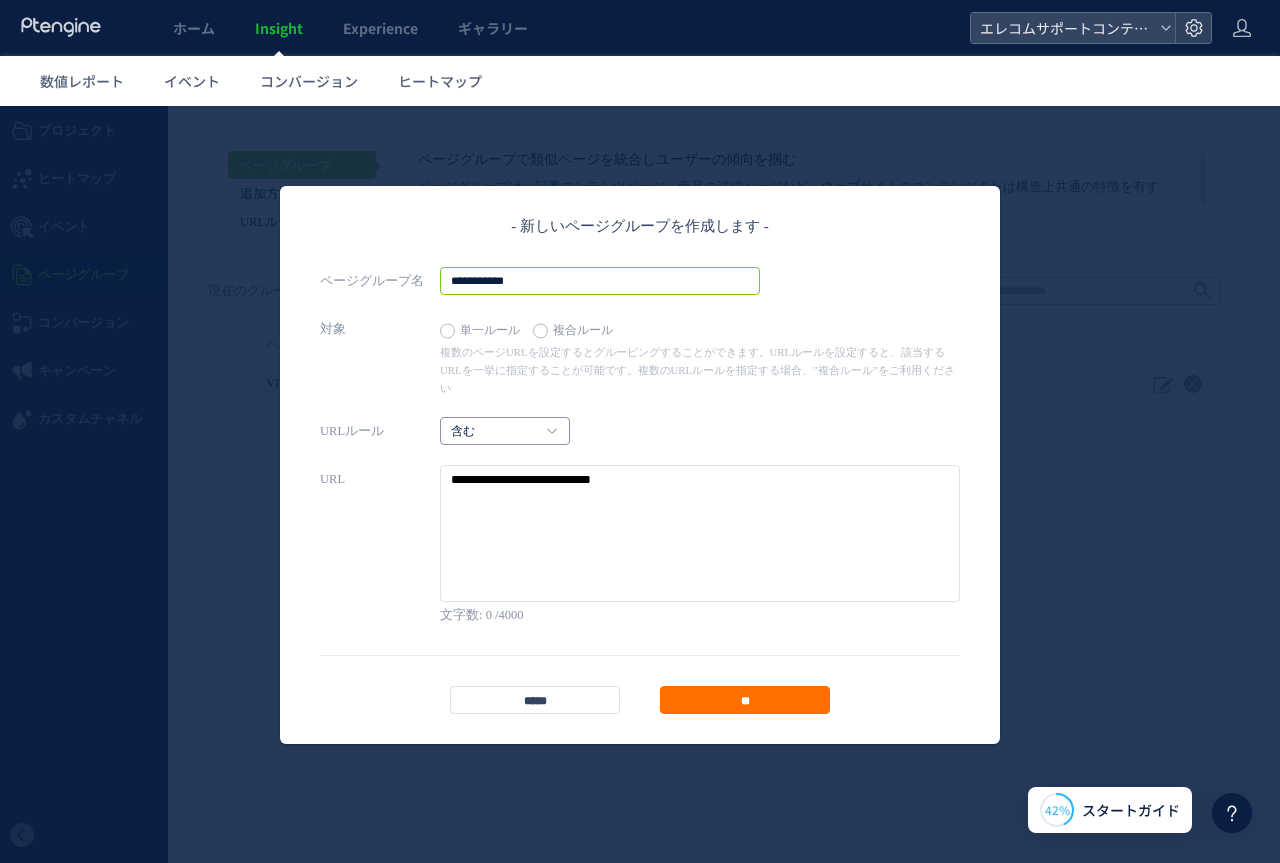 type on "**********" 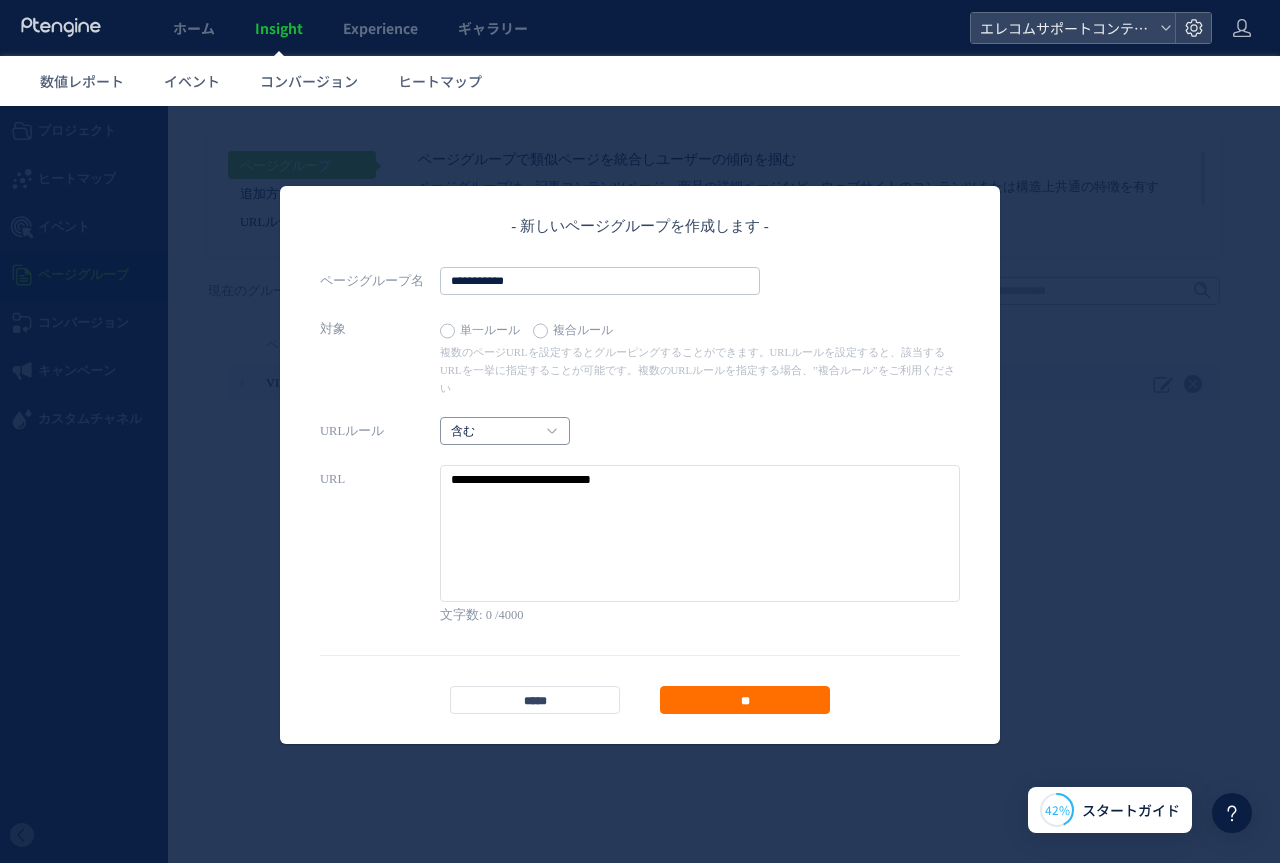 click on "含む" at bounding box center (494, 432) 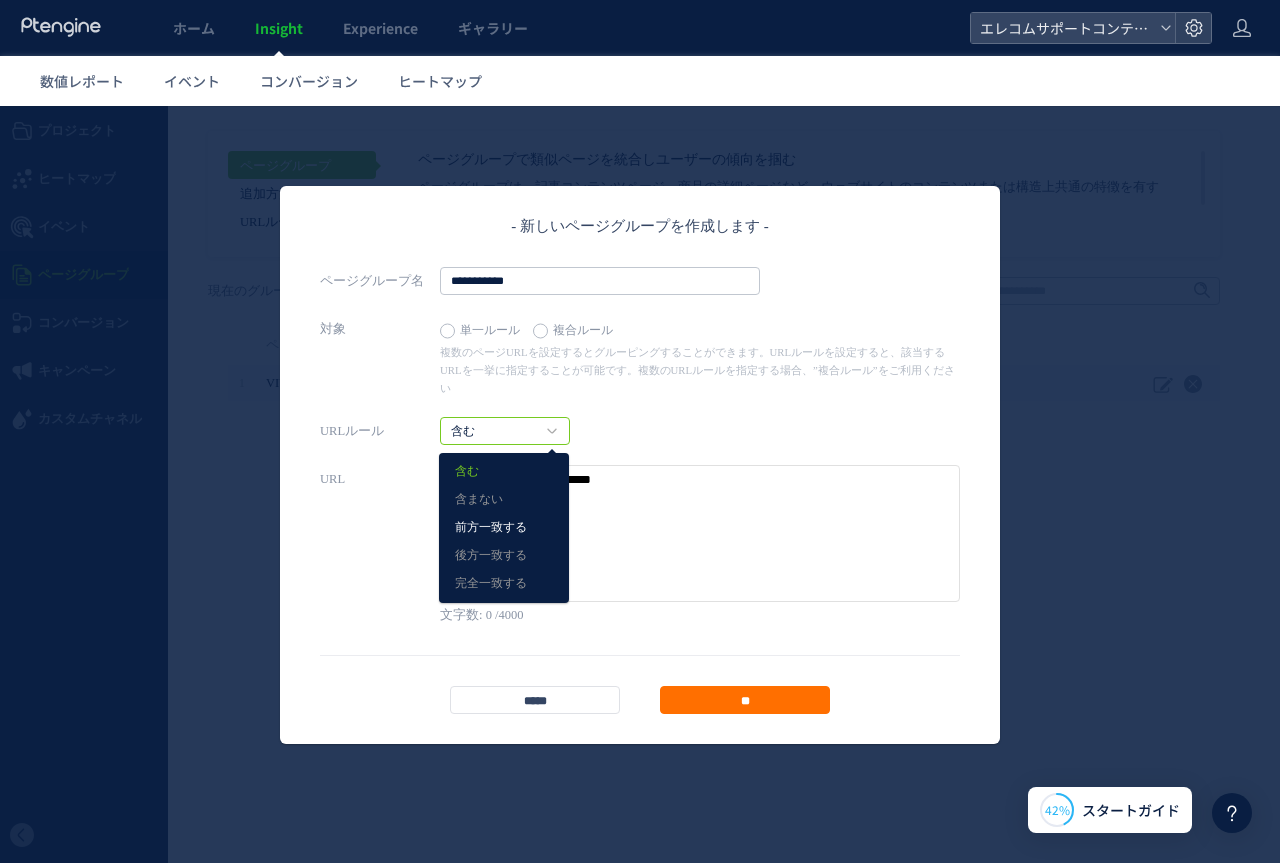click on "前方一致する" at bounding box center (504, 528) 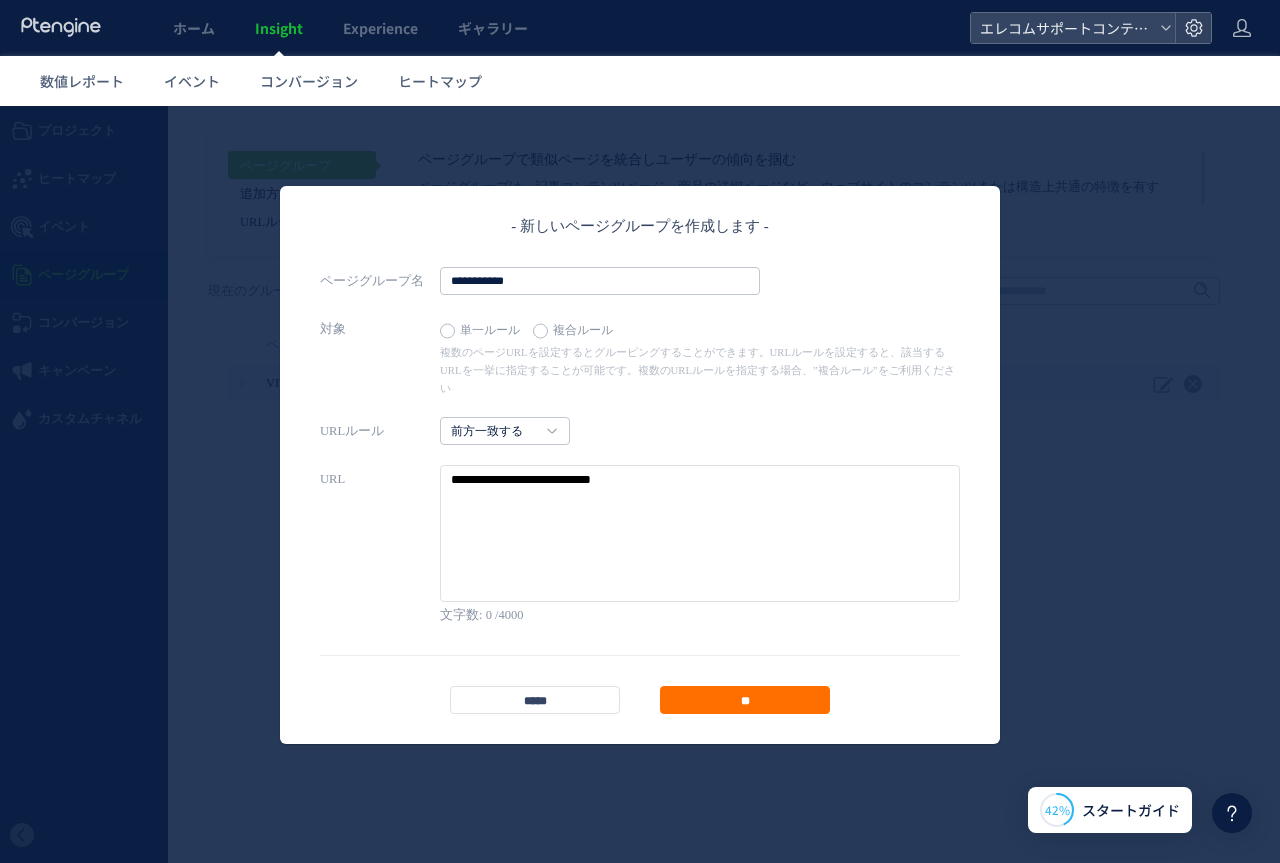click at bounding box center (700, 533) 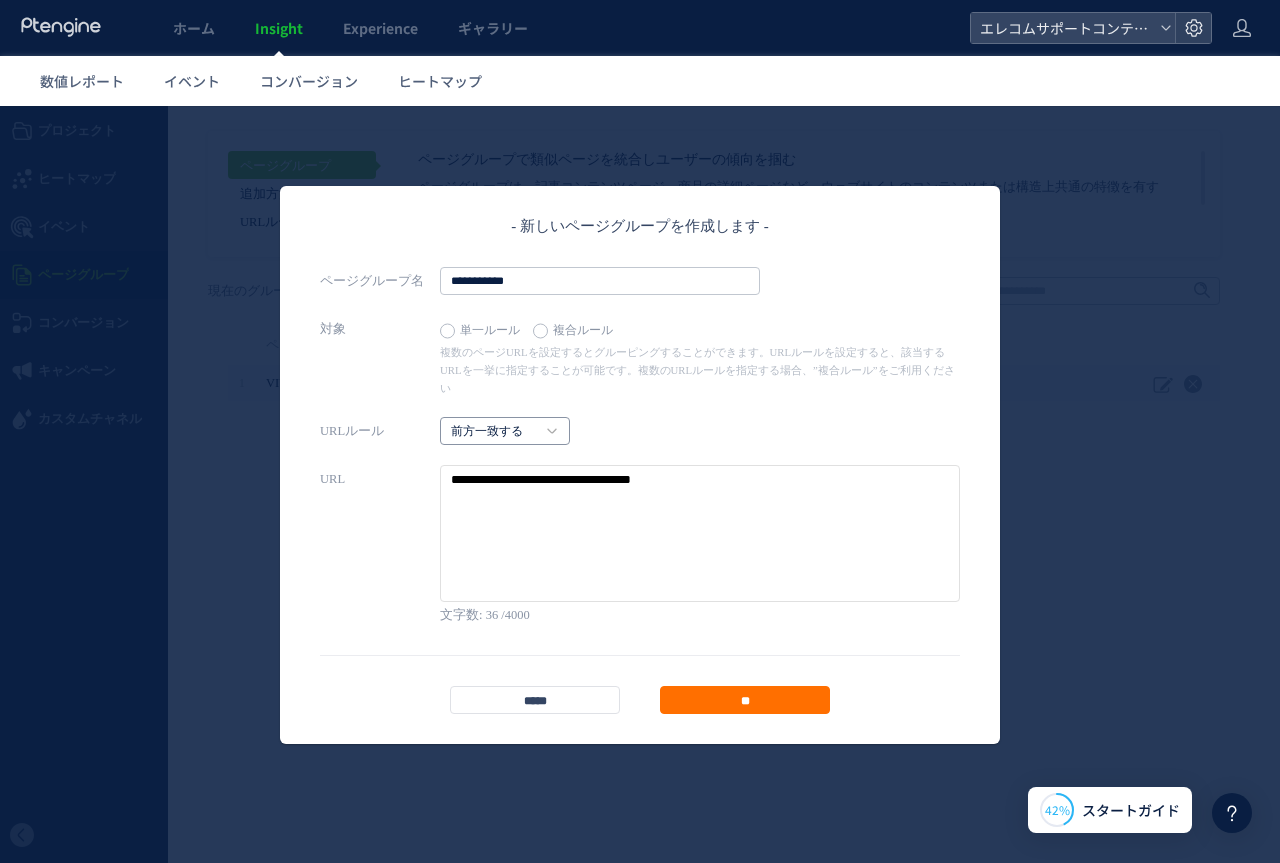 type on "**********" 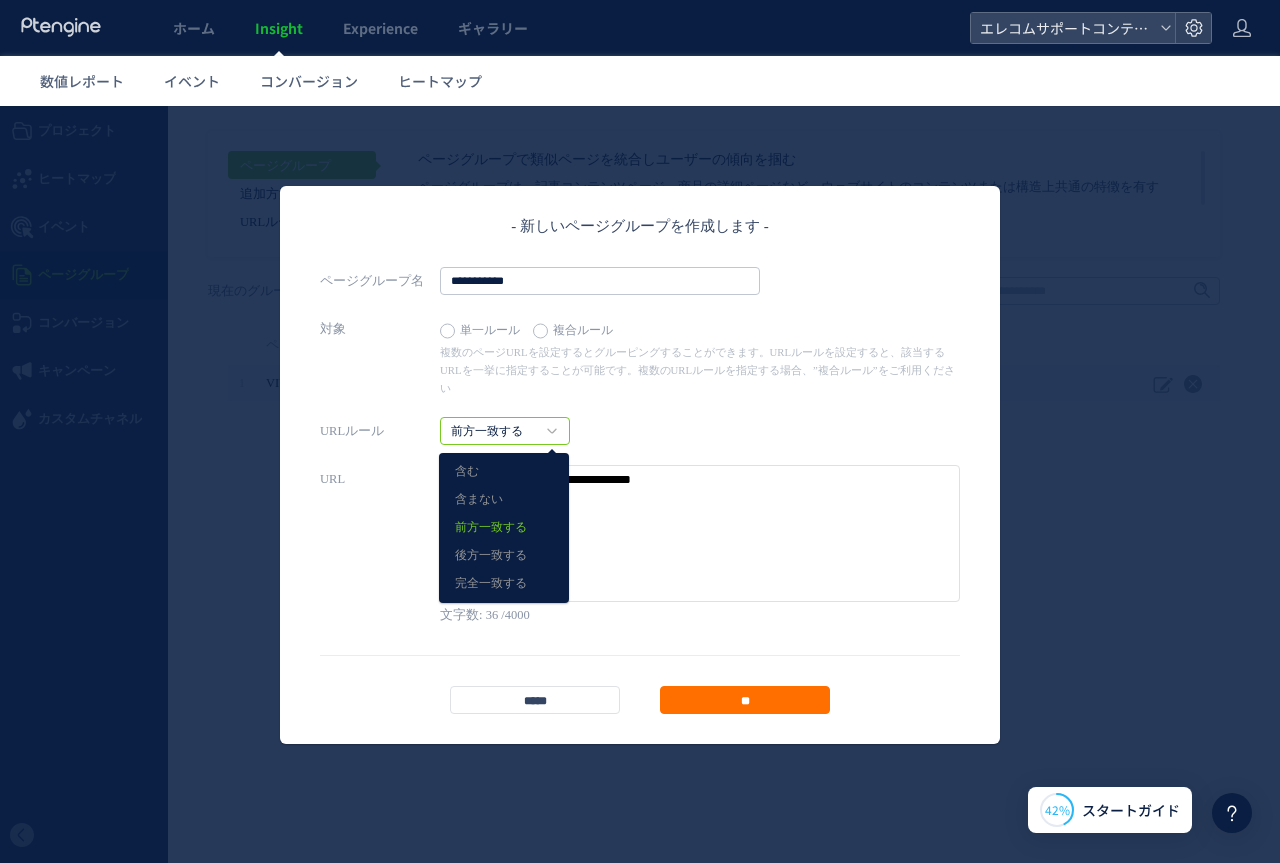 click on "URLルール
前方一致する
含む
含まない
前方一致する" at bounding box center [640, 431] 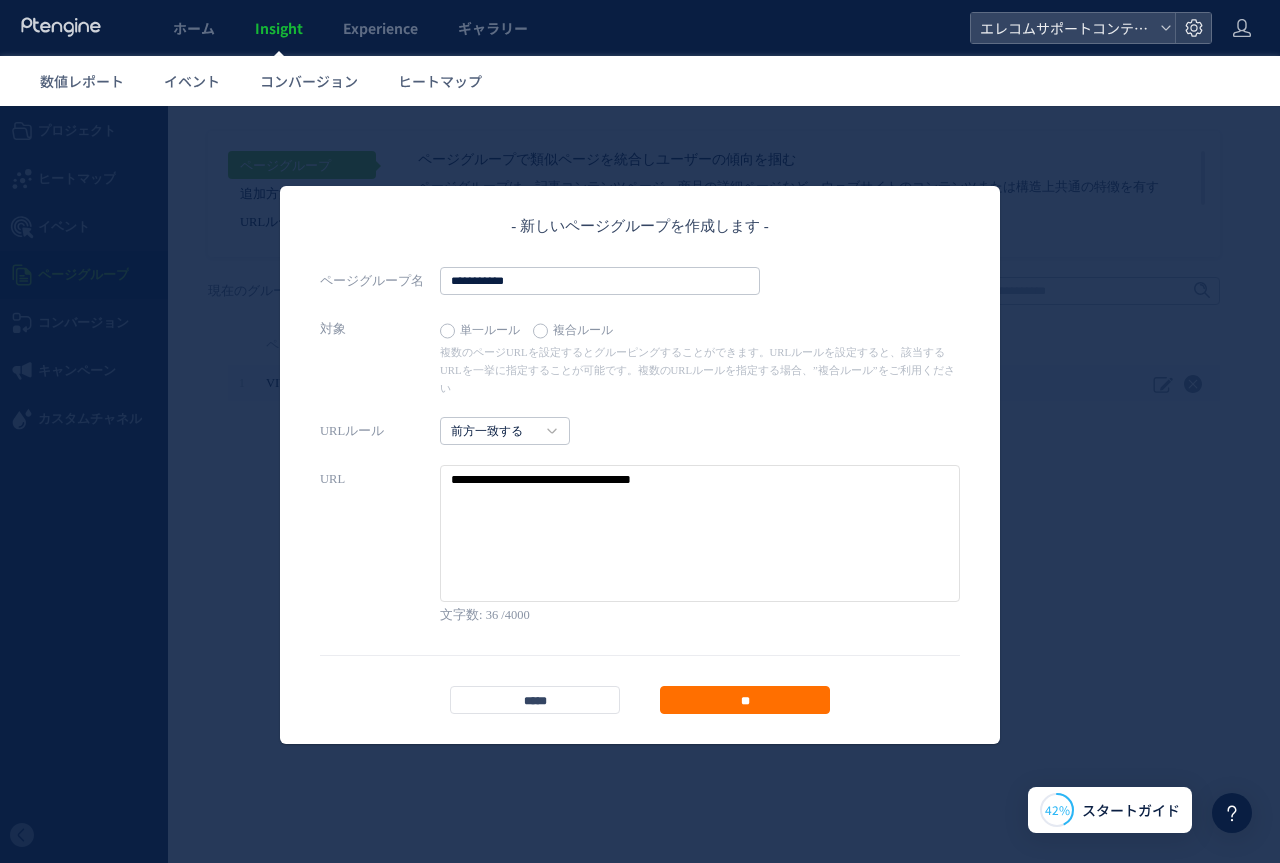 click on "複合ルール" at bounding box center (578, 331) 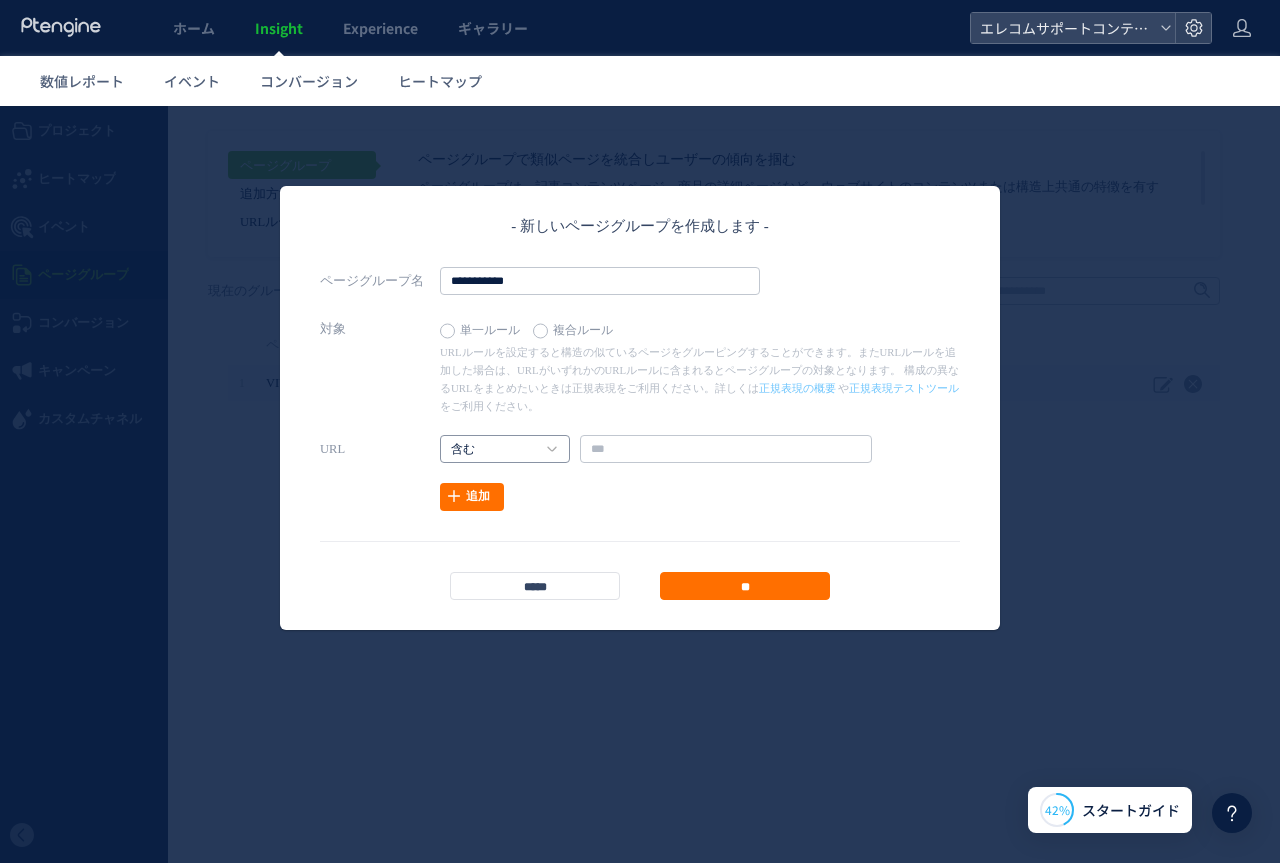 click on "含む" at bounding box center (494, 450) 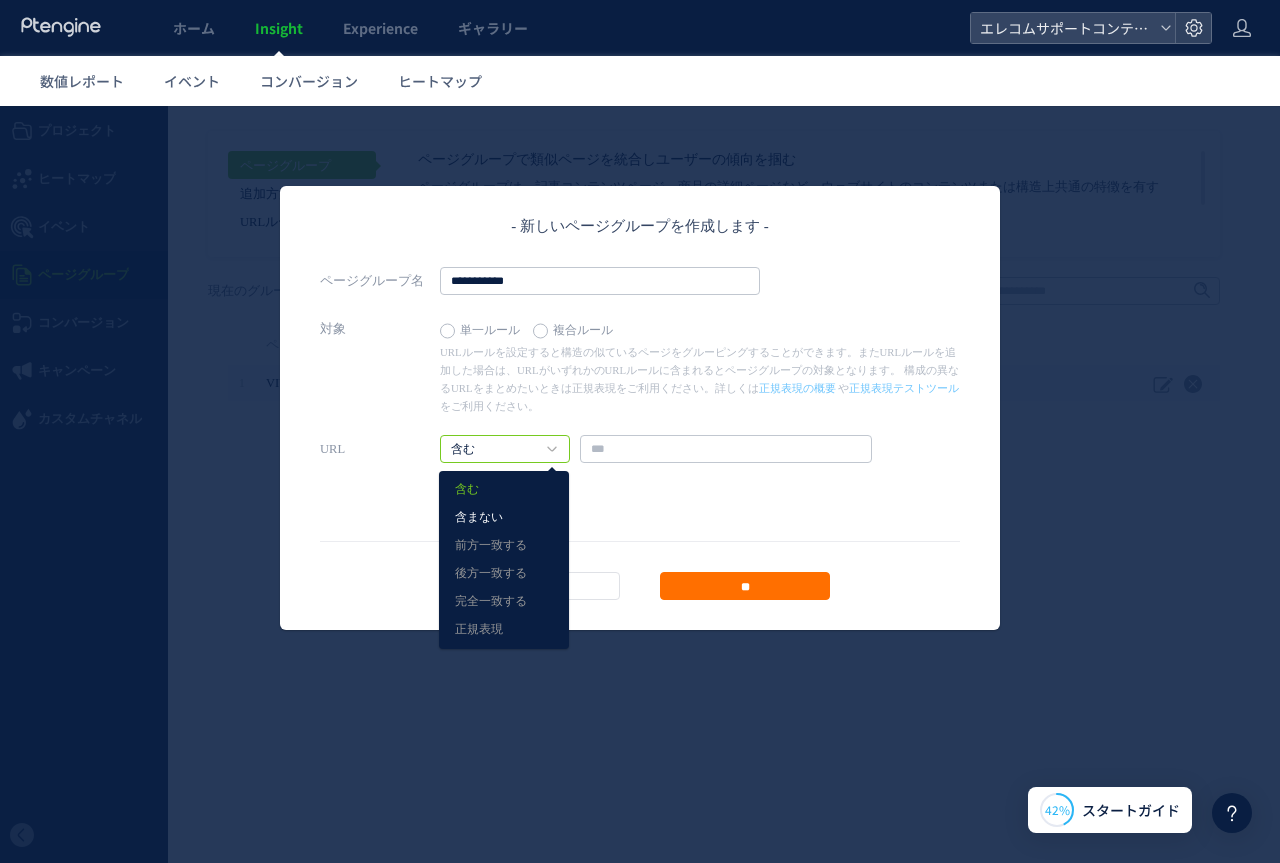 click on "含まない" at bounding box center (504, 518) 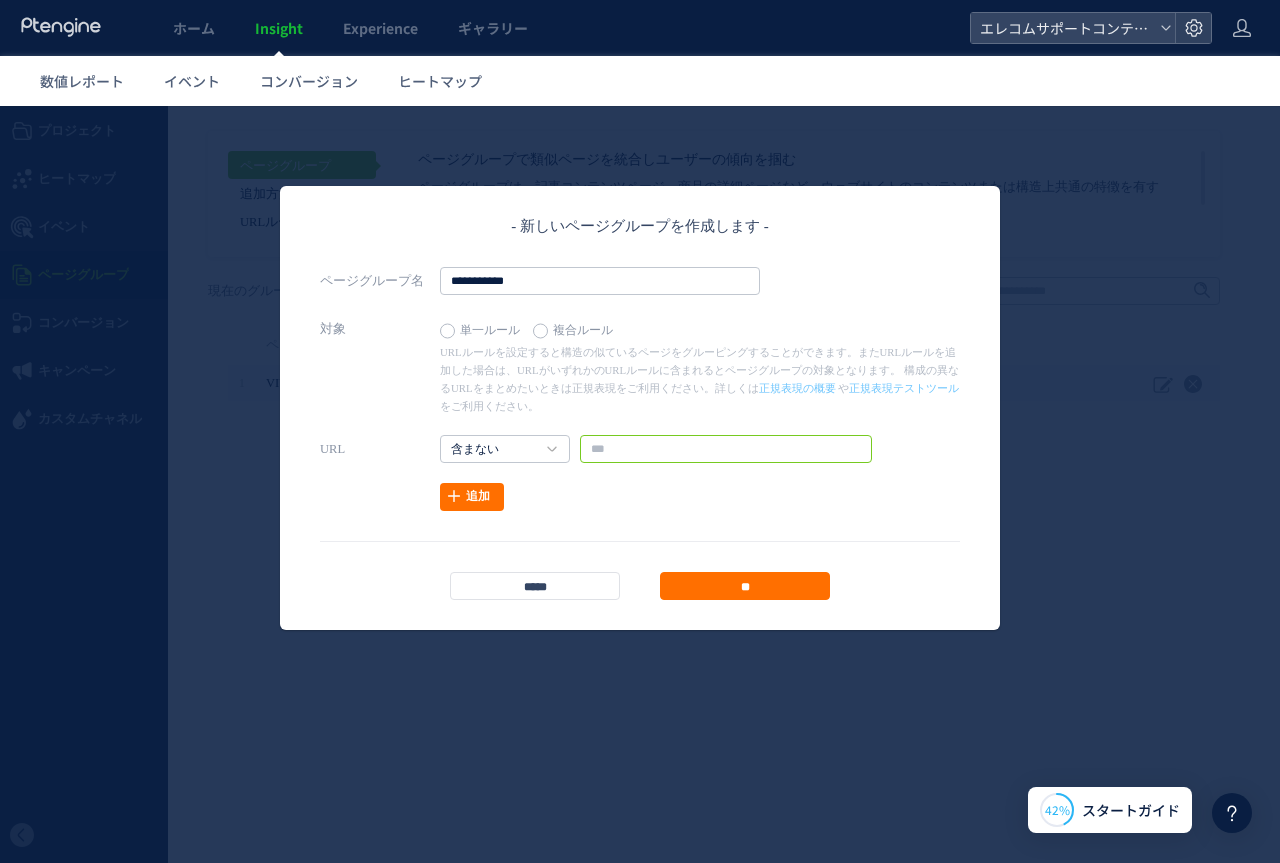 click at bounding box center [726, 449] 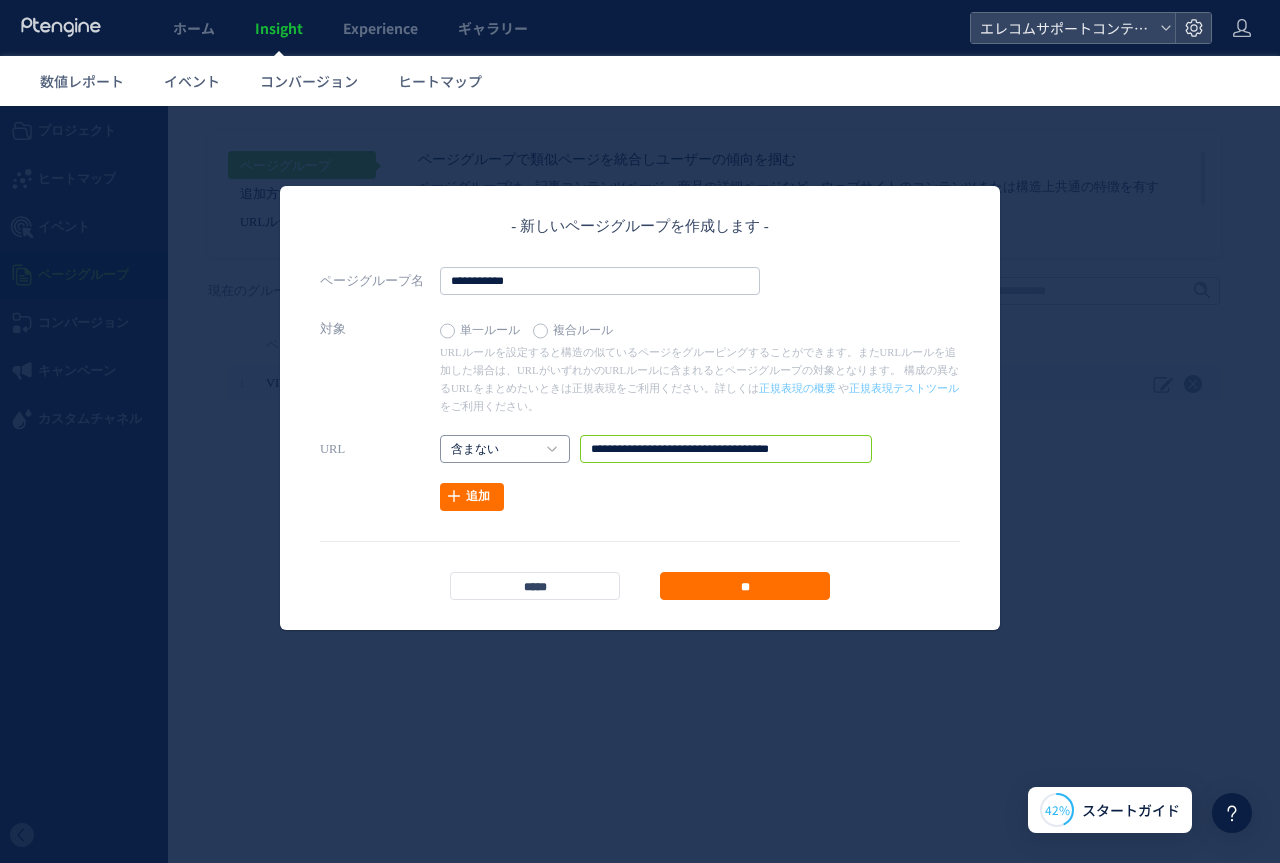 drag, startPoint x: 750, startPoint y: 451, endPoint x: 462, endPoint y: 459, distance: 288.11108 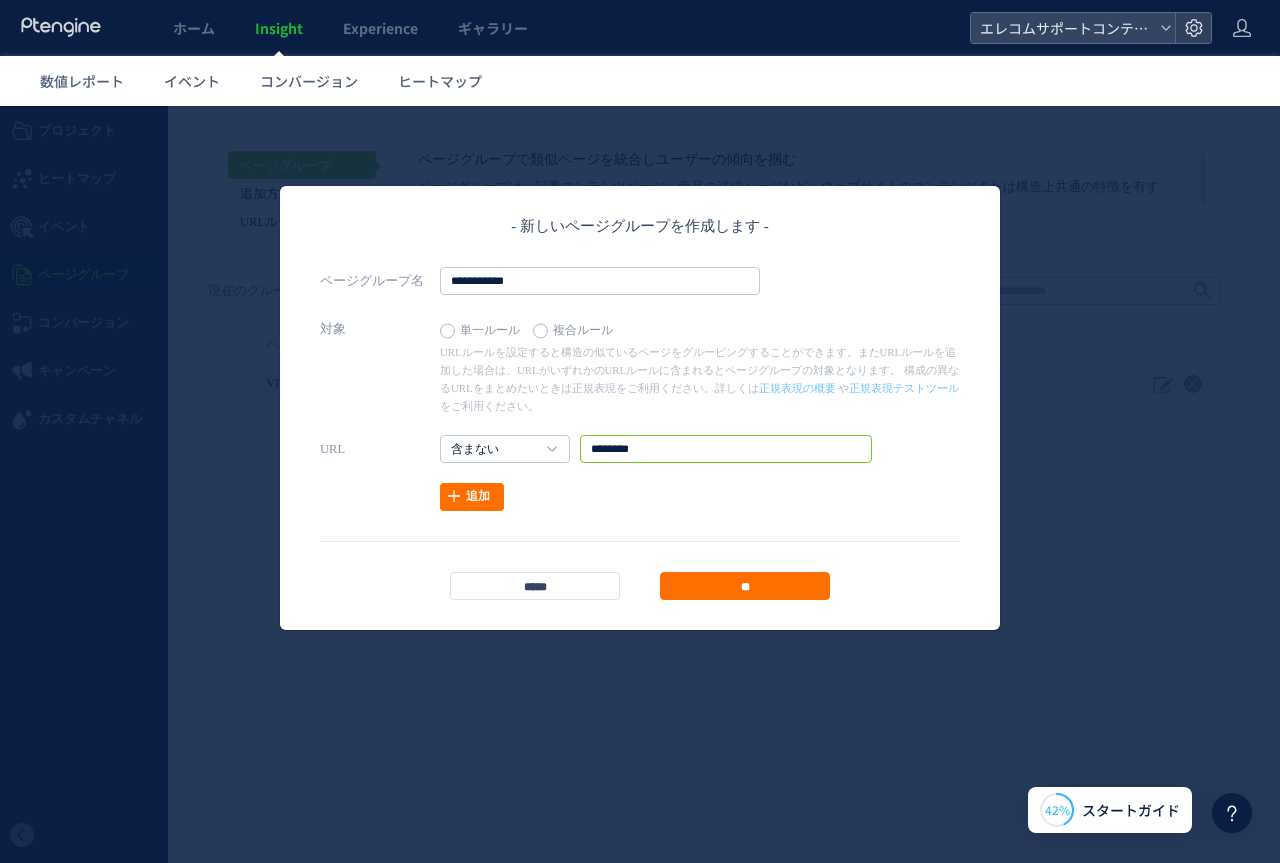 click on "********" at bounding box center [726, 449] 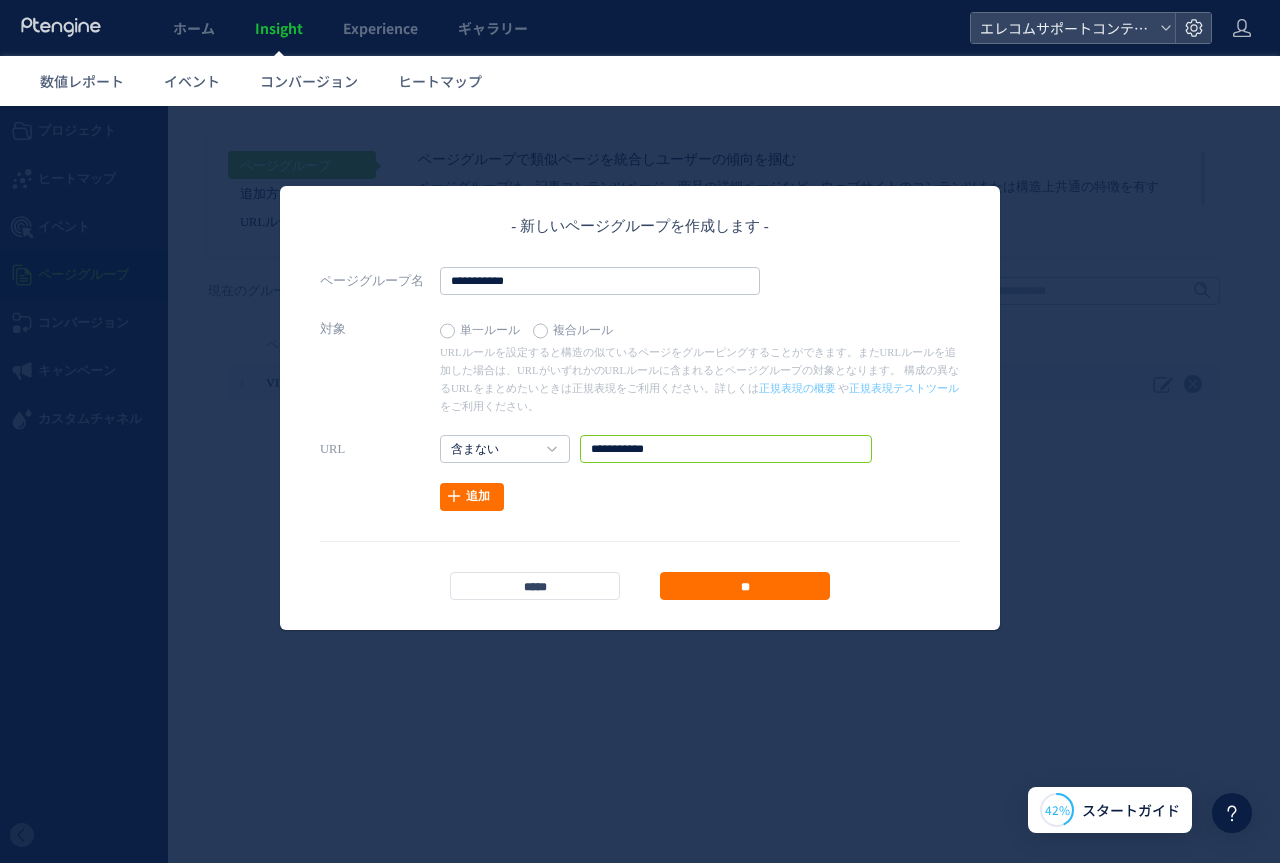 drag, startPoint x: 686, startPoint y: 443, endPoint x: 430, endPoint y: 449, distance: 256.0703 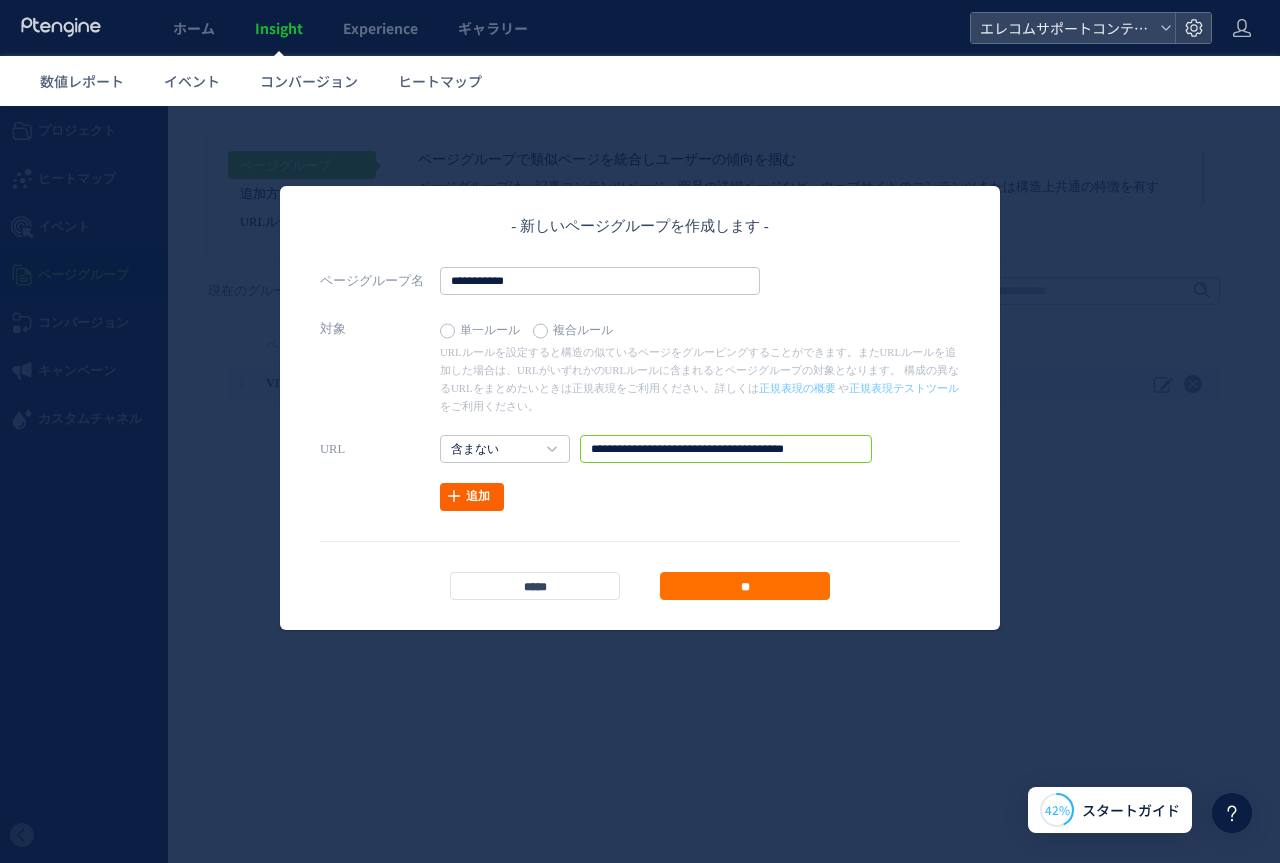 type on "**********" 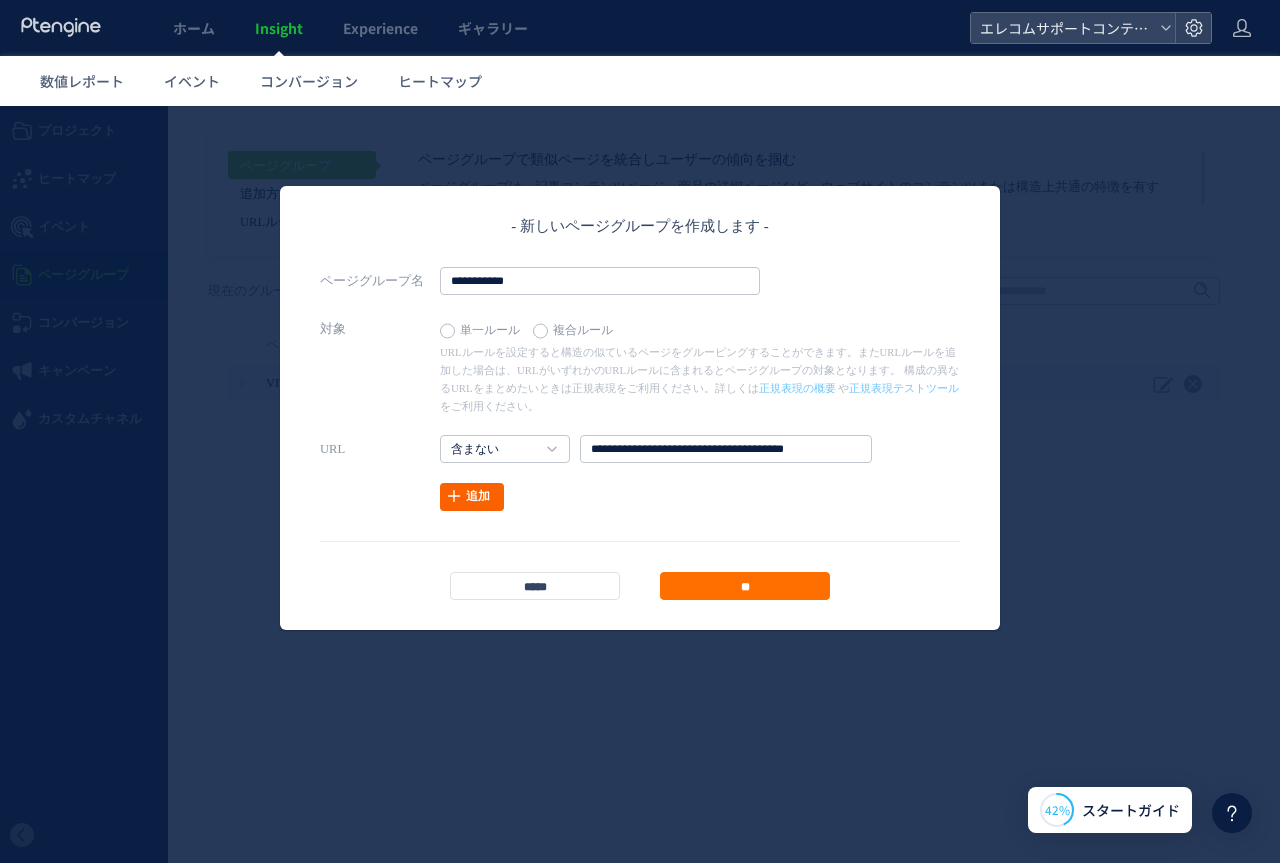 click on "追加" at bounding box center [472, 497] 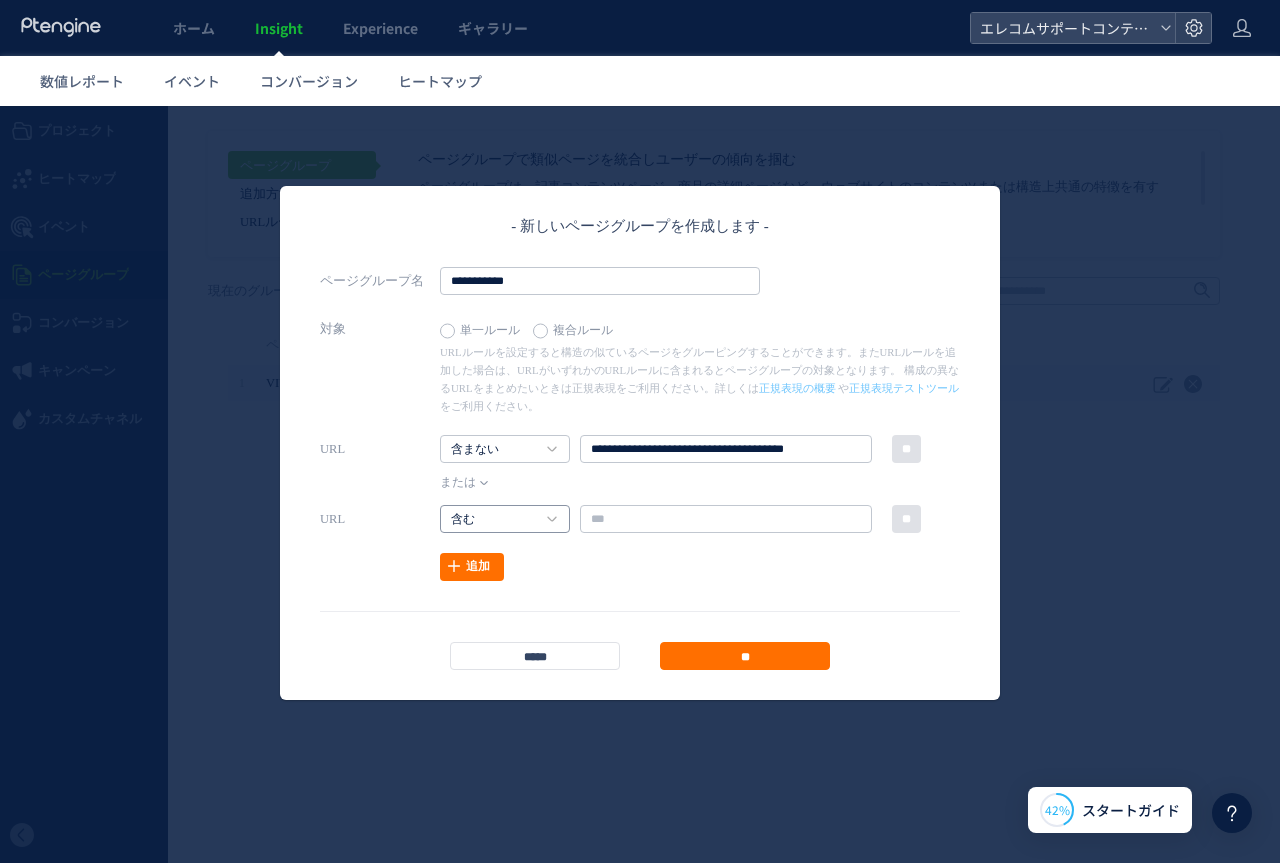 click on "含む" at bounding box center [494, 520] 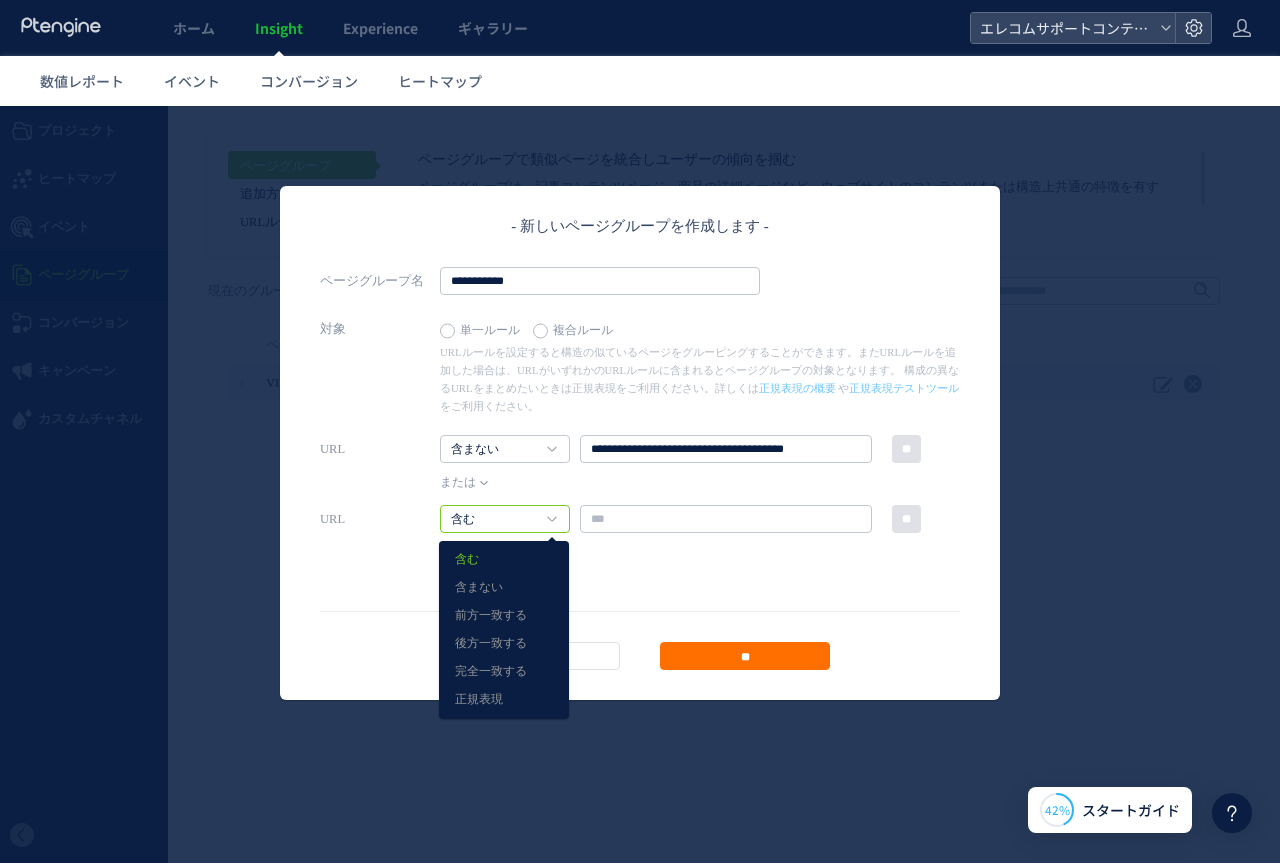click on "URL
含まない
含む
含まない
前方一致する
** かつ または" at bounding box center (640, 470) 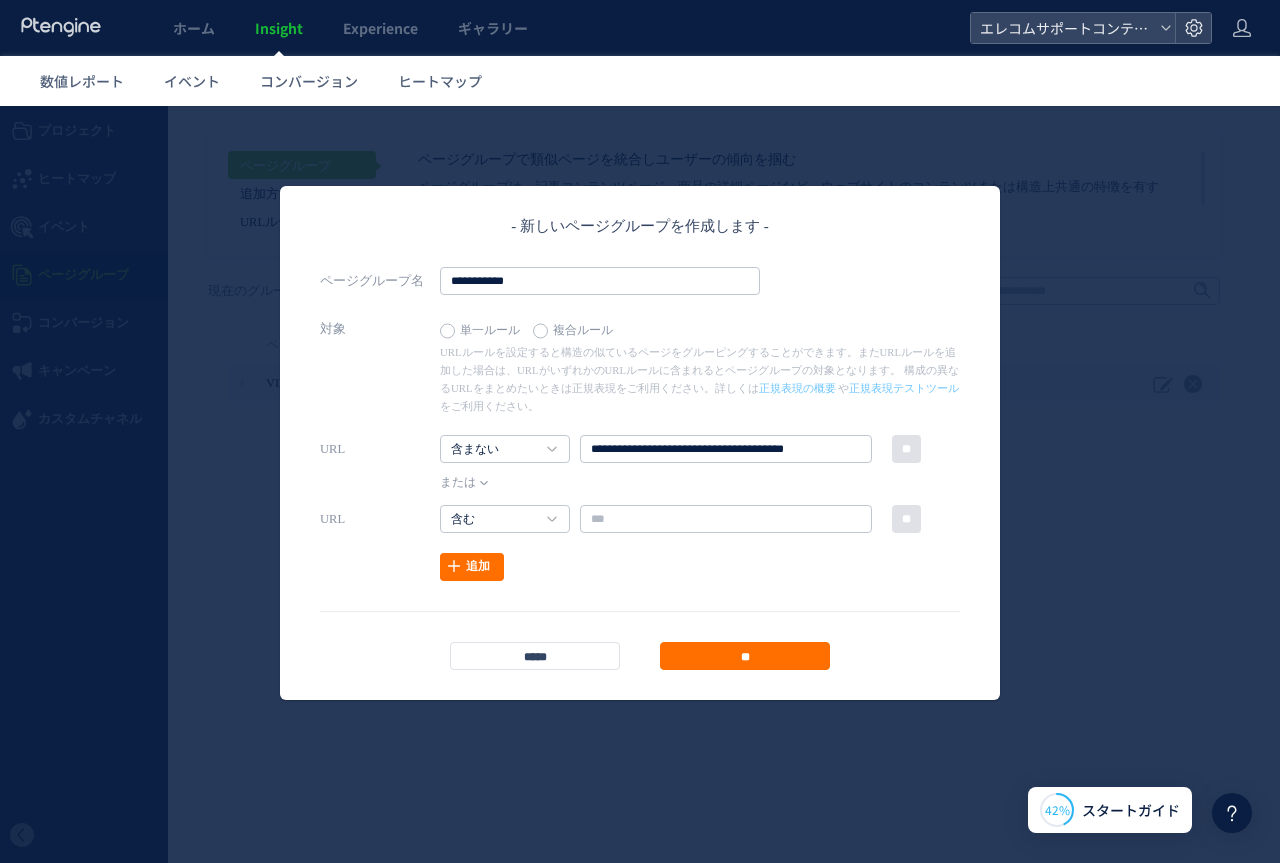 click on "URL
含まない
含む
含まない
前方一致する
** かつ または" at bounding box center [640, 470] 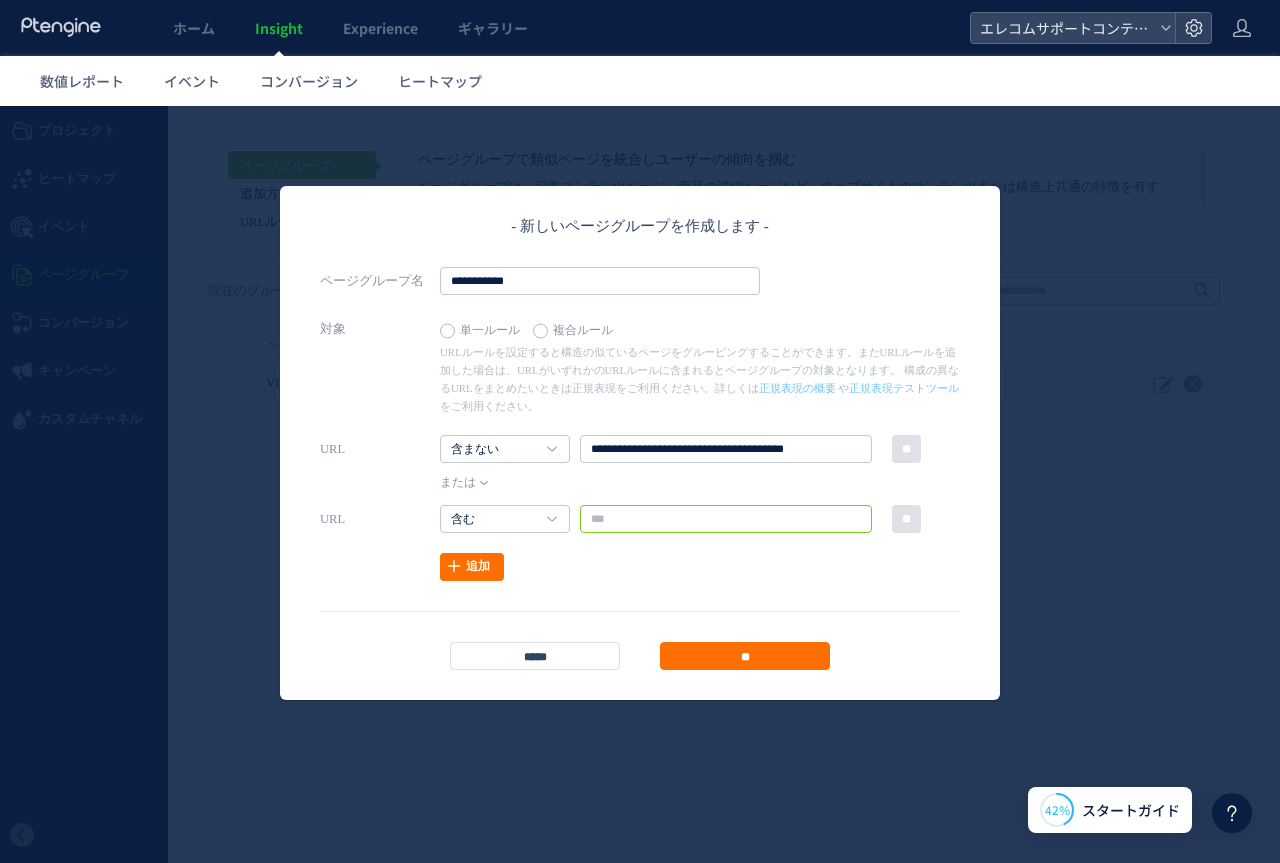 click at bounding box center [726, 519] 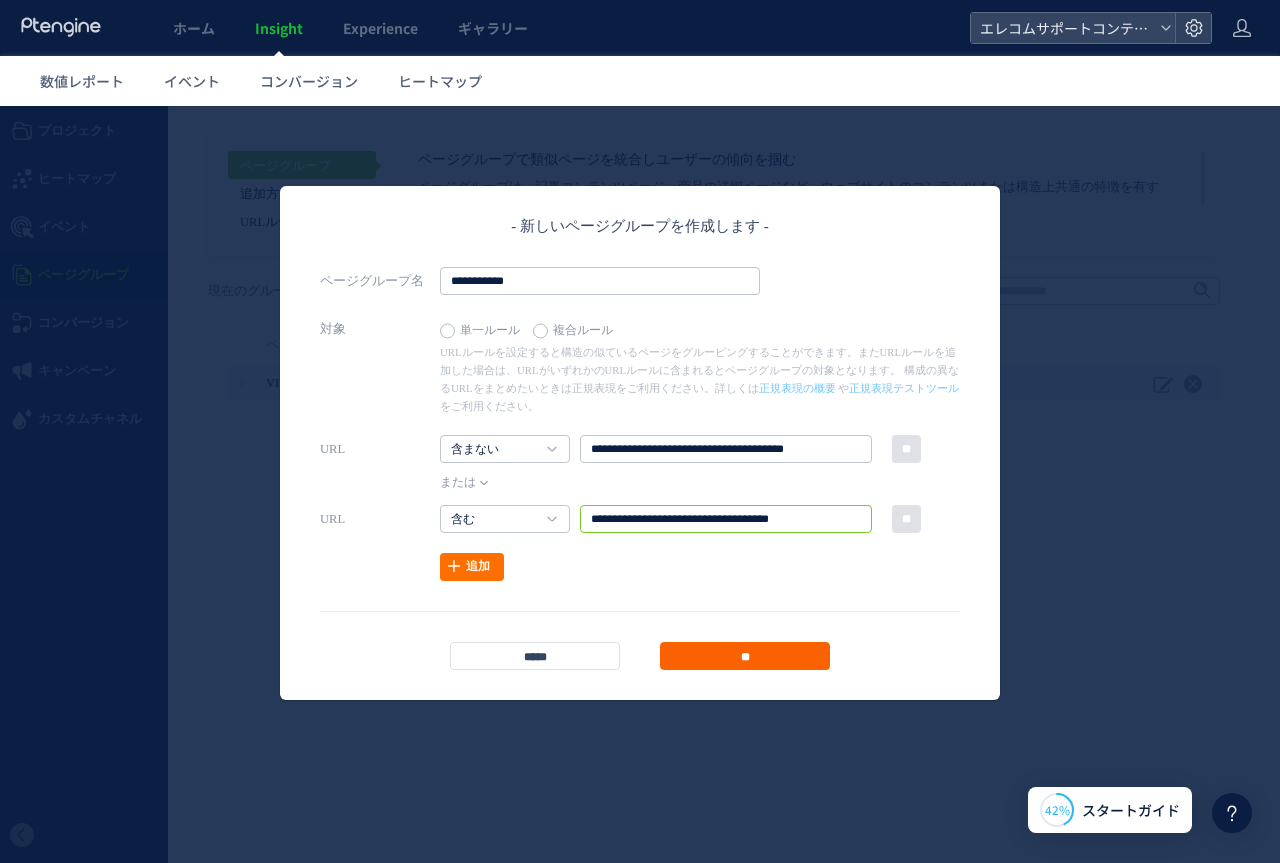 type on "**********" 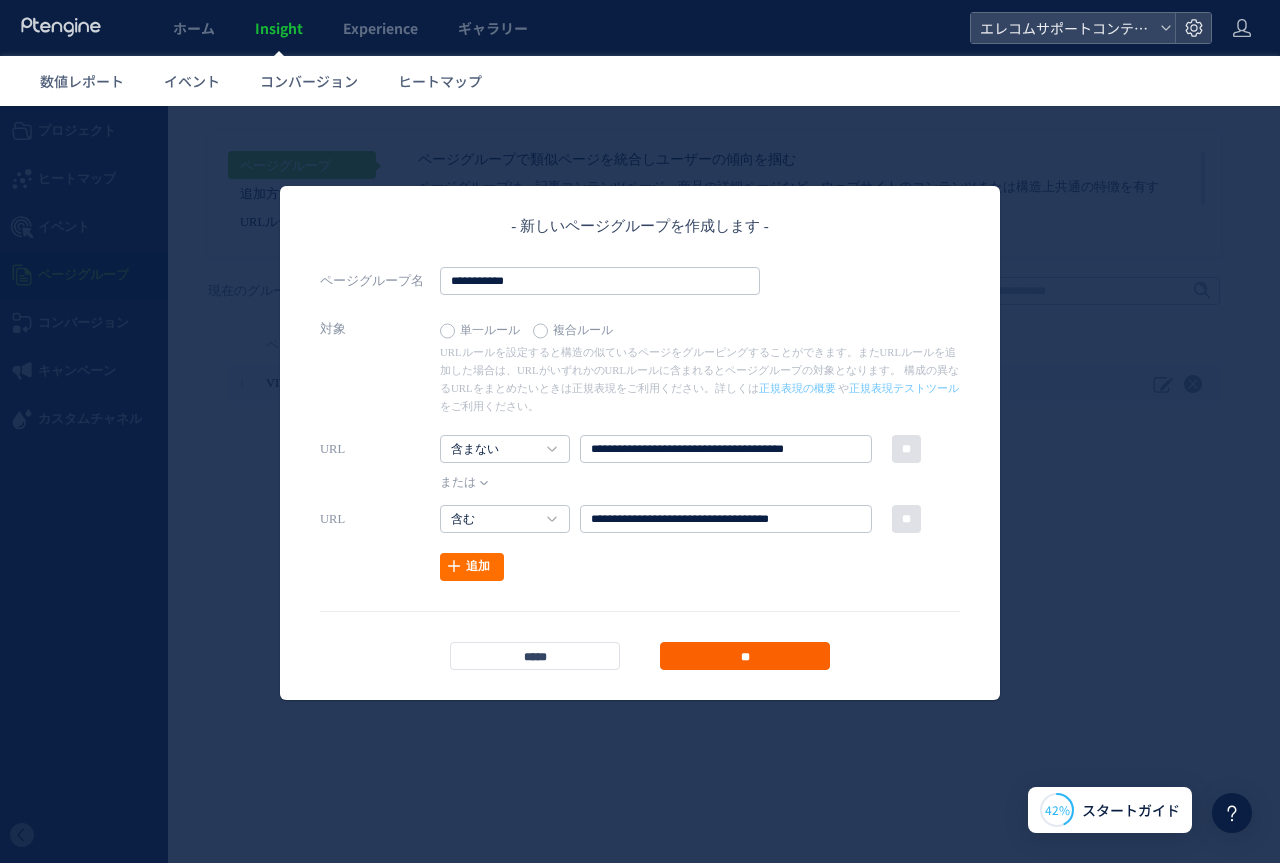 click on "**" at bounding box center [745, 656] 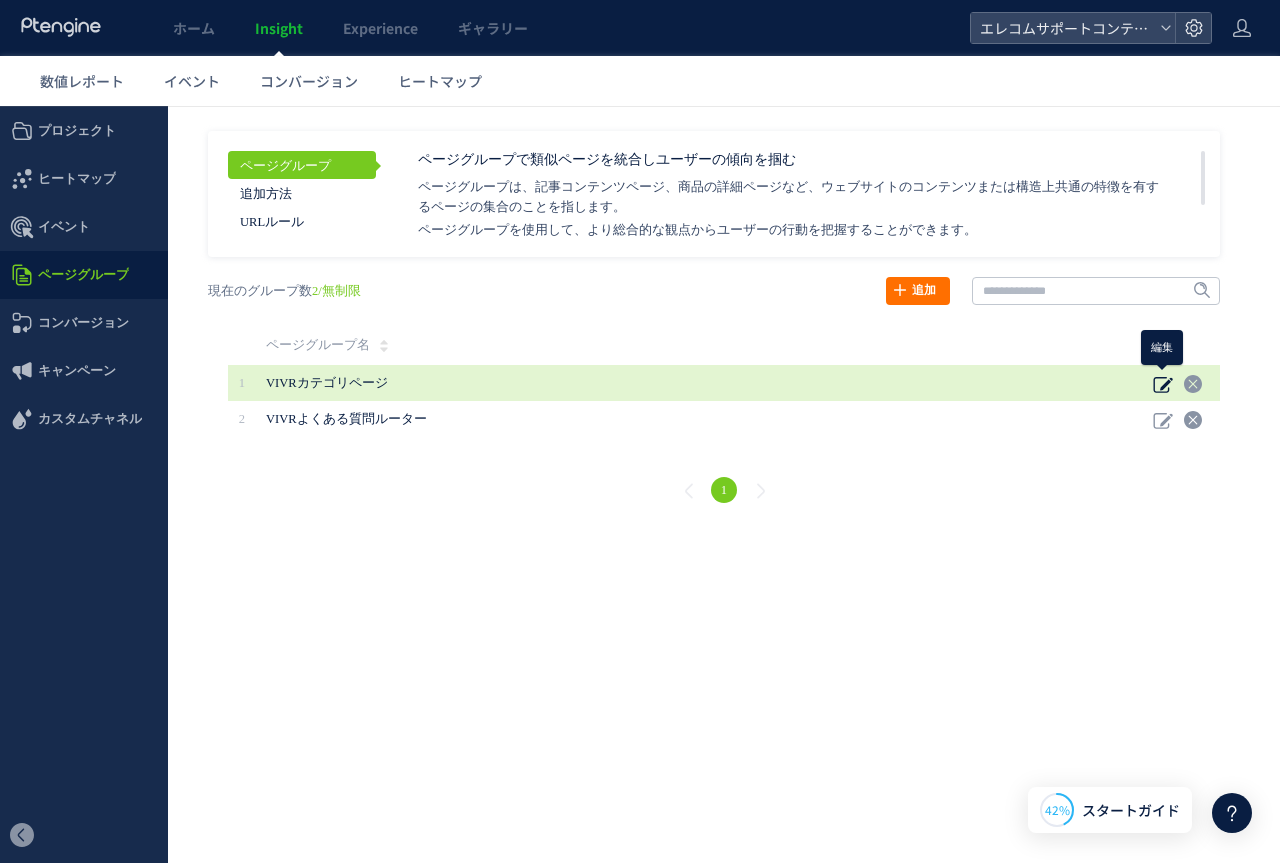 click 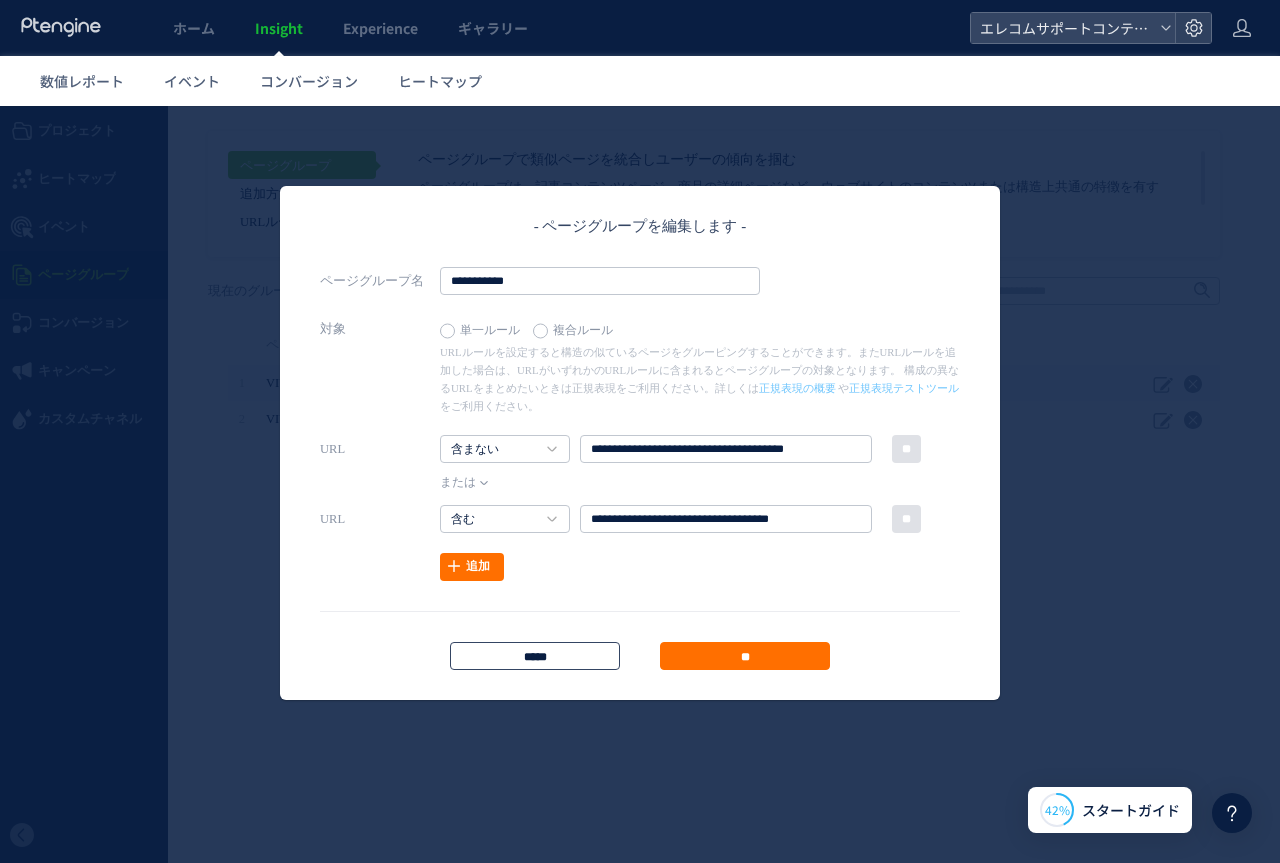 click on "*****" at bounding box center (535, 656) 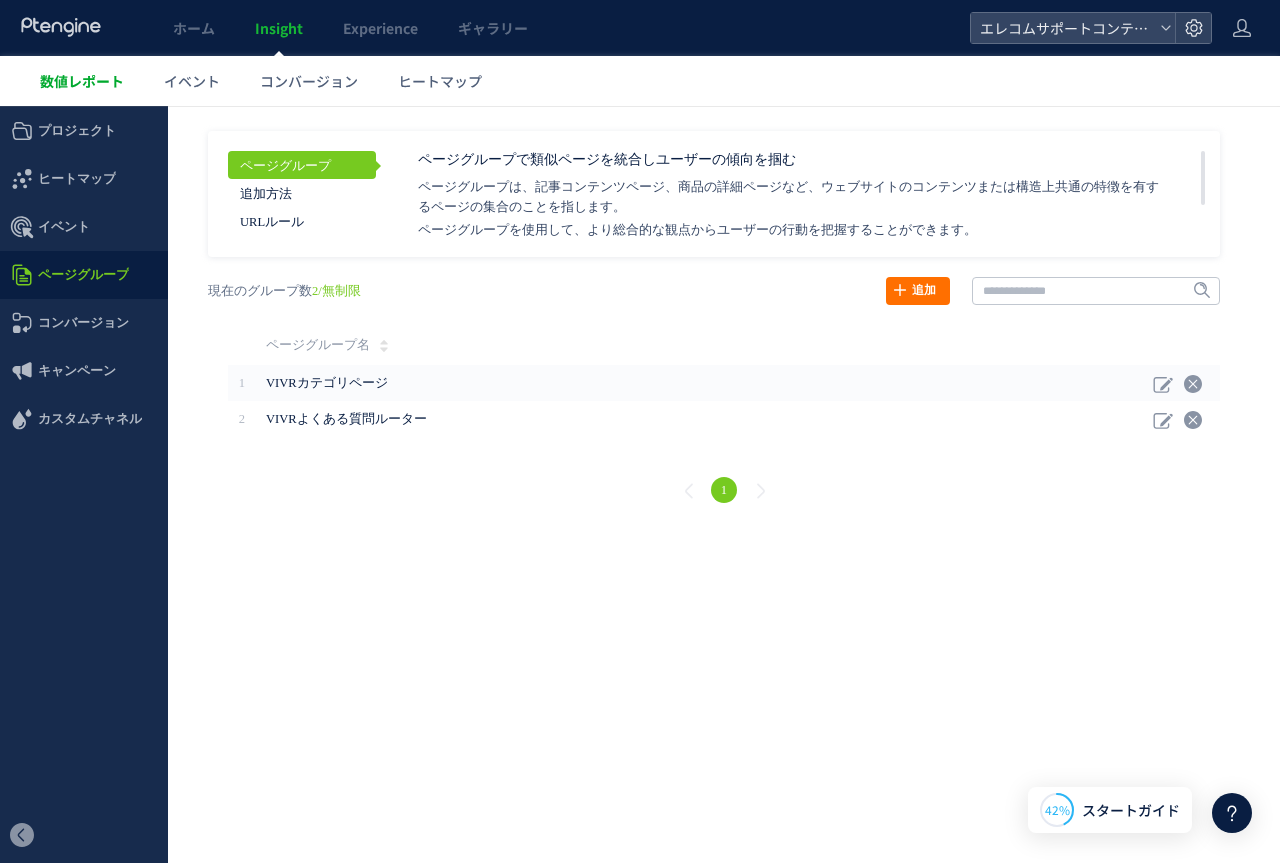 click on "数値レポート" at bounding box center (82, 81) 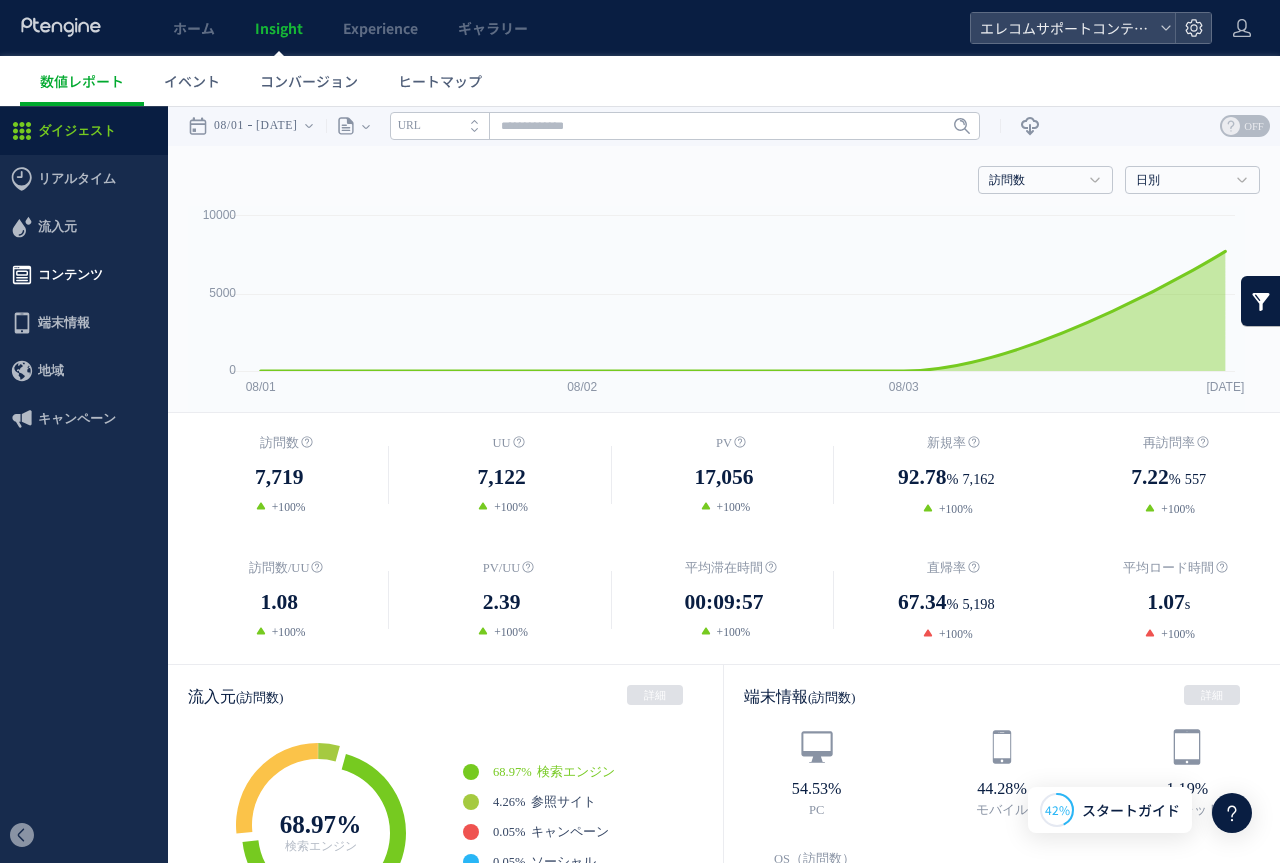 click on "コンテンツ" at bounding box center (70, 275) 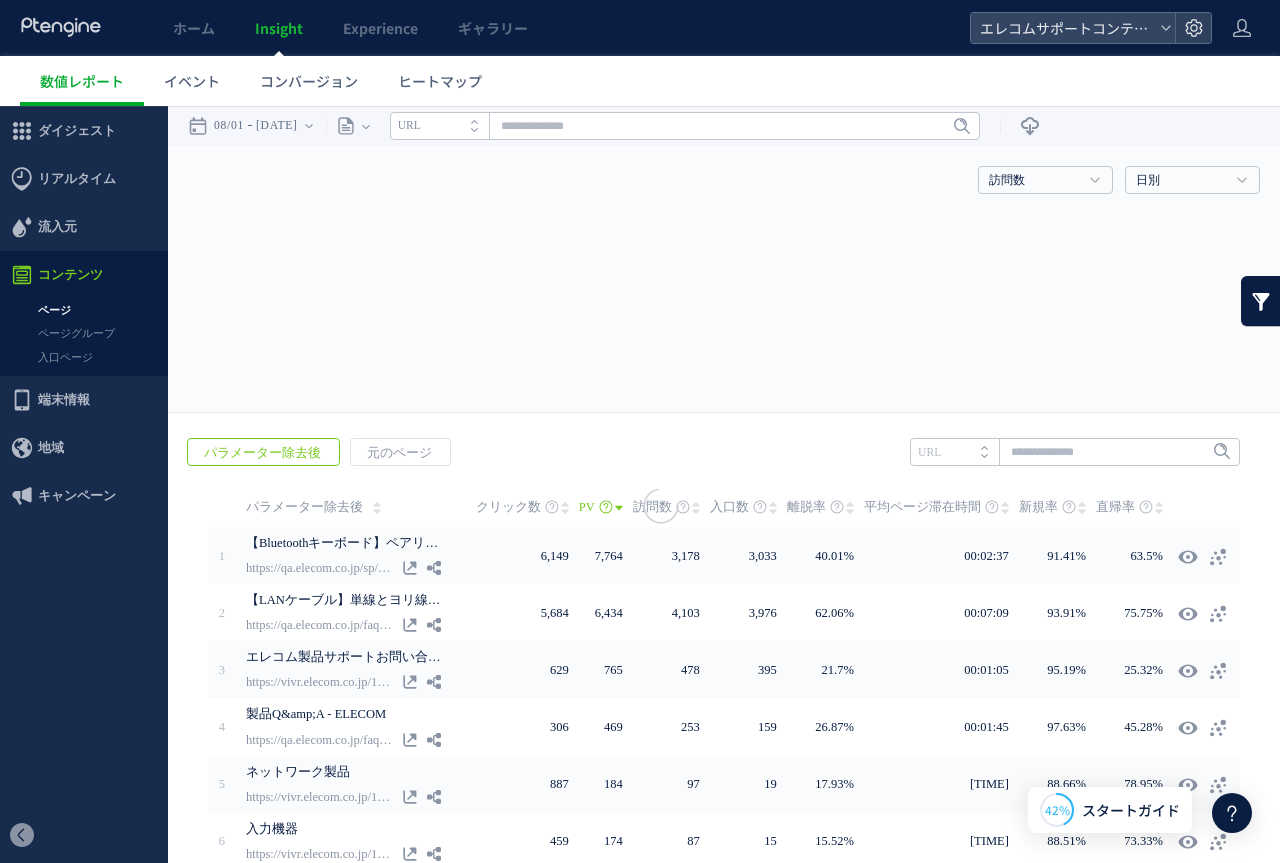 click 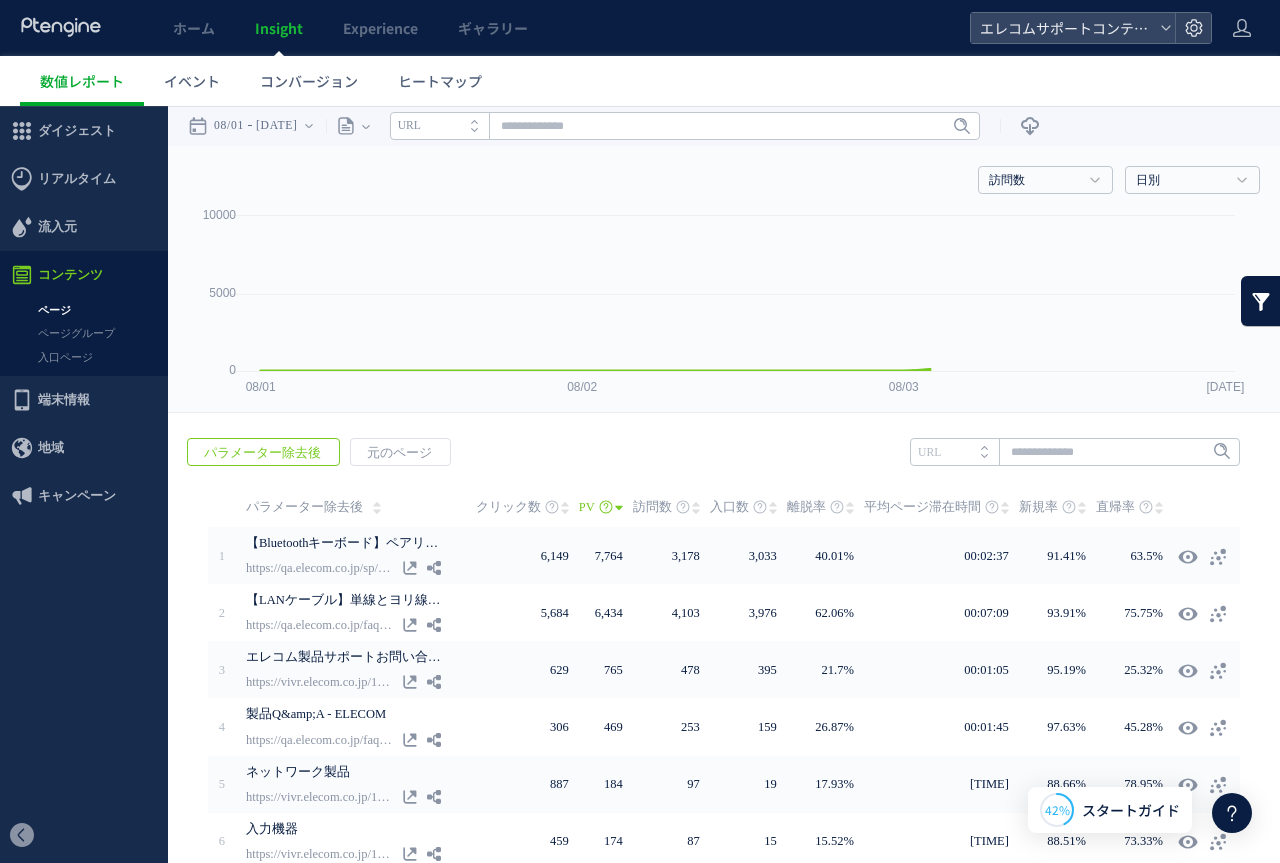 click on "ページグループ" at bounding box center (84, 333) 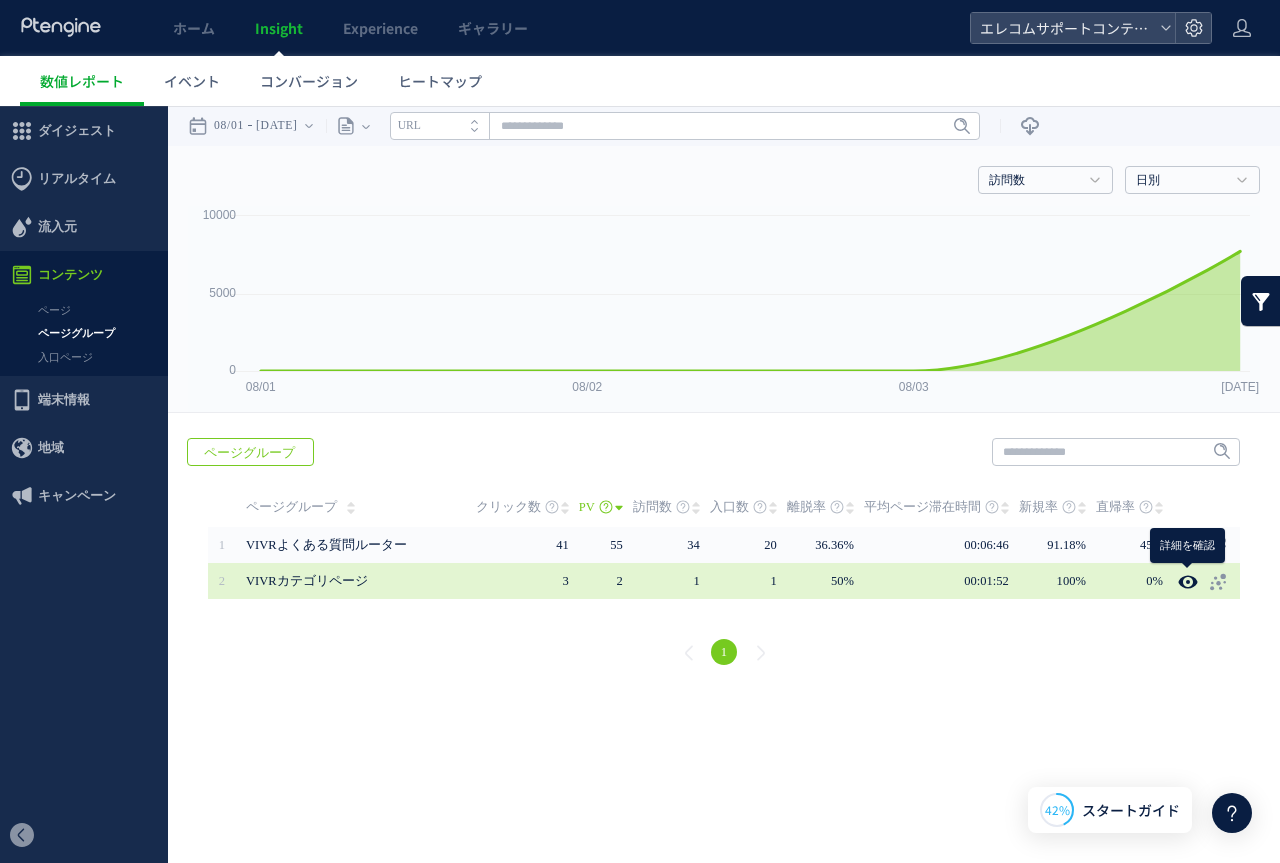 click 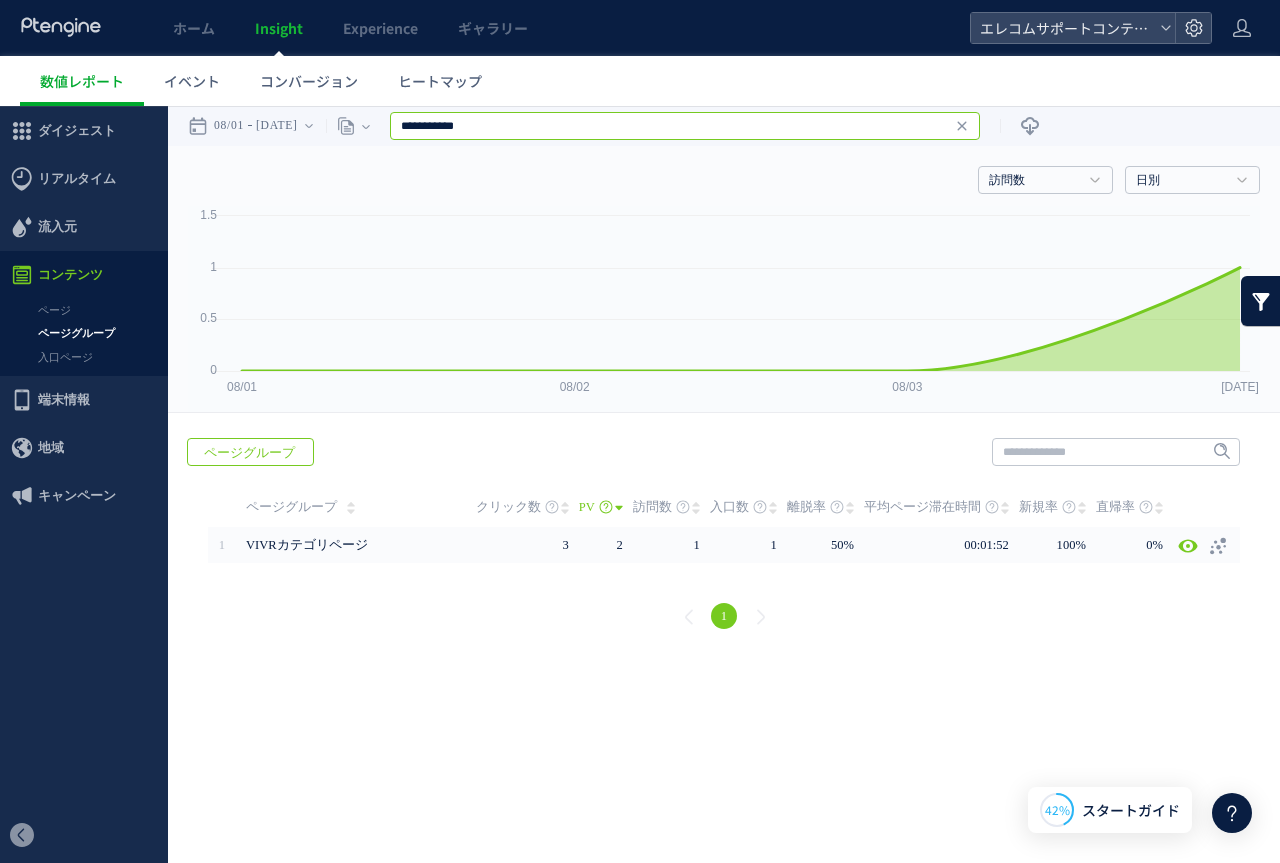 click on "**********" at bounding box center (685, 126) 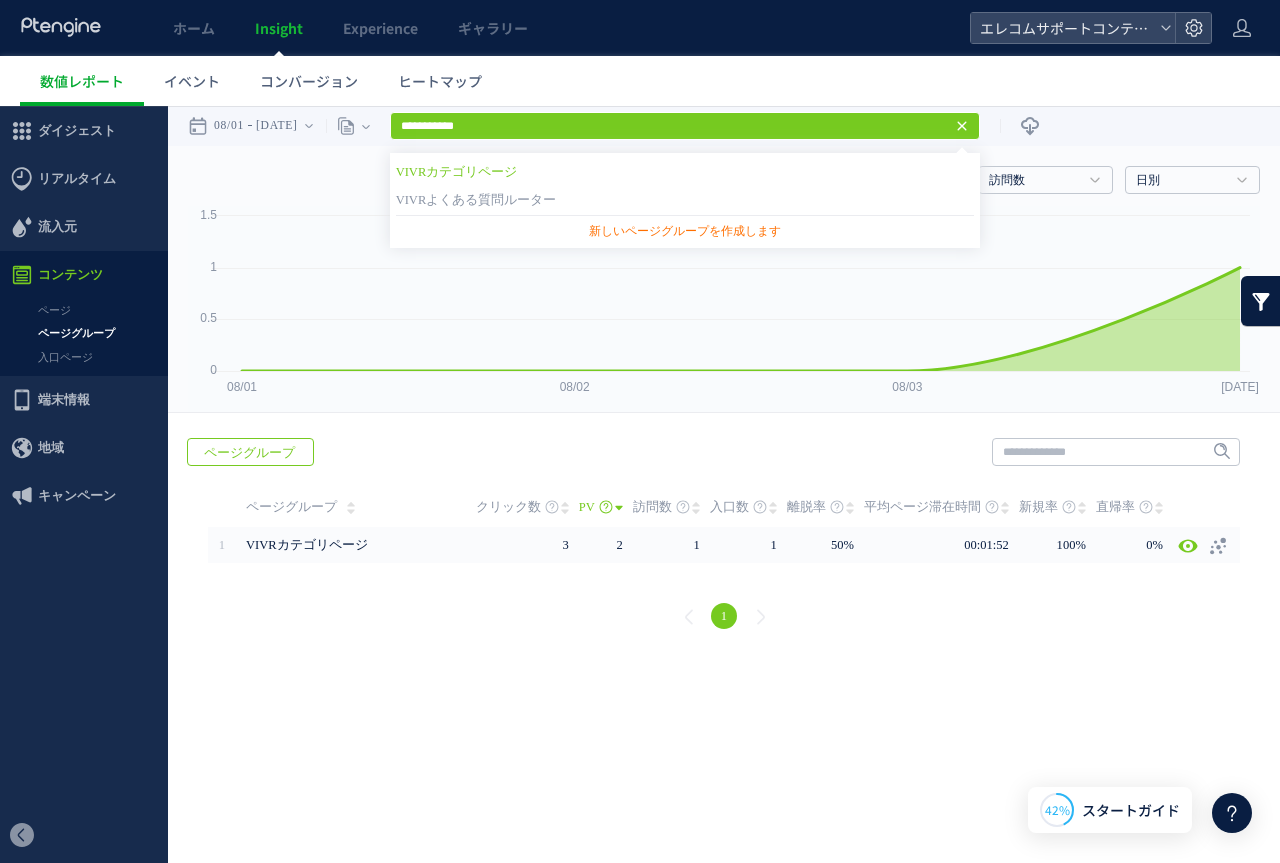 click on "数値レポート イベント コンバージョン ヒートマップ" at bounding box center (650, 81) 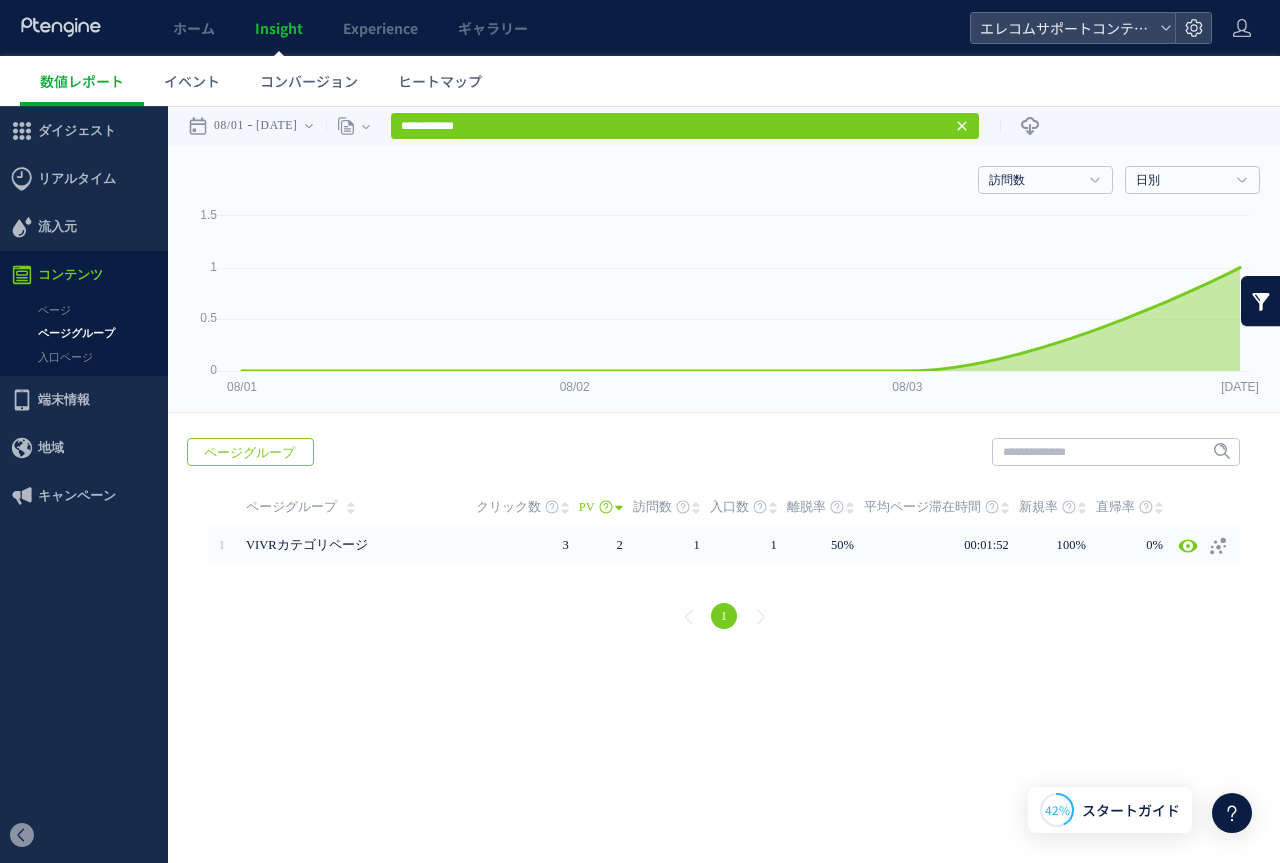 click on ".cls-1 {
fill-rule: evenodd;
} .cls-1 {
fill: #ececec;
}
.cls-2 {
fill: #929292;
} .cls-1 {
fill-rule: evenodd;
} Created with Sketch. Search for dashboard, wedget or data sources… Add a widget Share ( 2 ) Product Dashboard Description Jan 2 2 K 0 6 K 4 K 8 K Jan 4 Jan 6 Jan 8 Jan1 0 Total month over month Growth Past 30 days Monthly Spending Past 10 days 168,21 5 20 % Total Company Sales Past 30 days 18% Europe 14% Asia 4% Afriaca 2% Not set Americas 62% 168,21 5 Session by Continents Past 7 days Total Number of clients 01/01/2011 - 12/31/2015 8129,1029 Count of Session Mathematics Chinese Percent reached of sales goal This Month 501,029 / 750,031 60% Dasheboard Total Number of clients 01/01/2011 - 12/31/2015 8129,1029 Count of Session Mathematics Chinese Ja n2 2 K 0 6 K 4 K 8 K Ja n4 Ja n6 Ja" at bounding box center (640, 380) 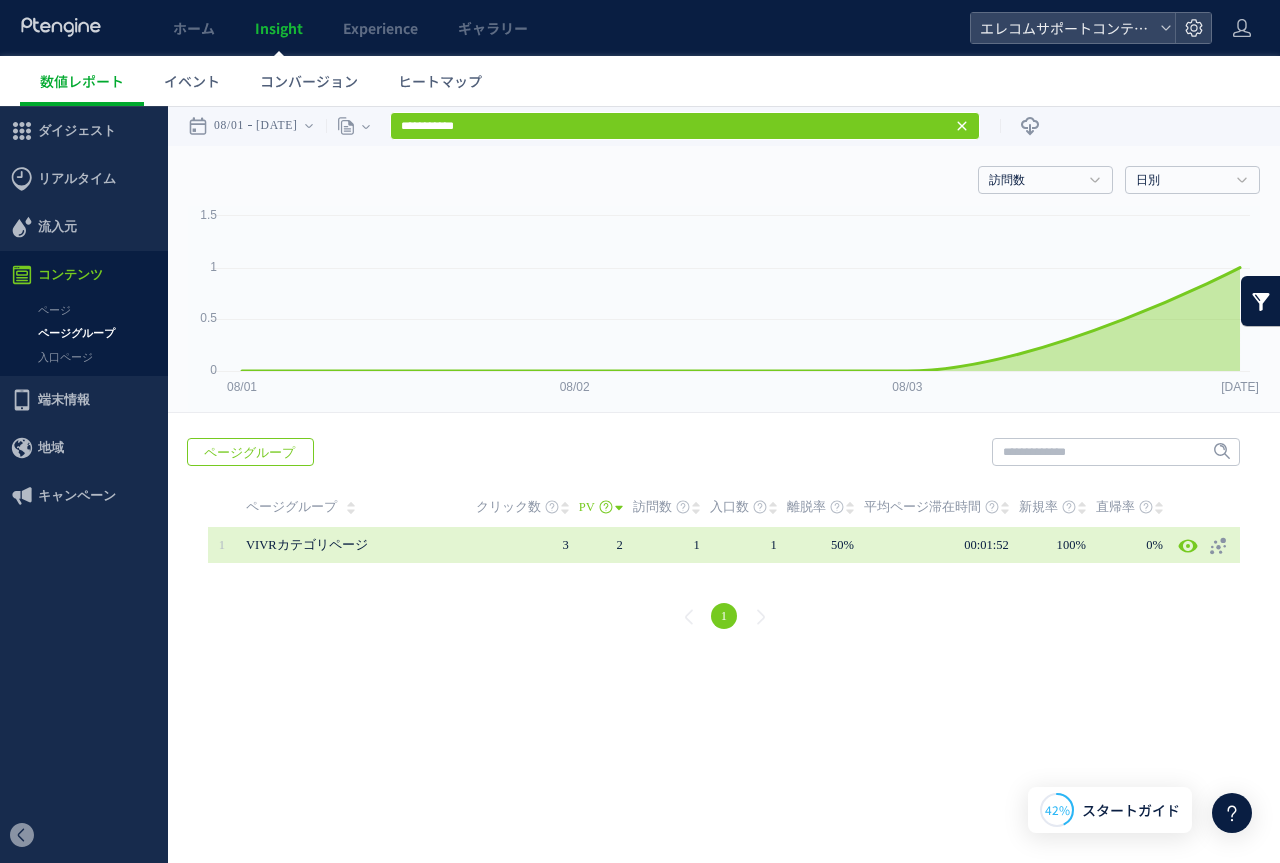 click on "VIVRカテゴリページ" at bounding box center (307, 545) 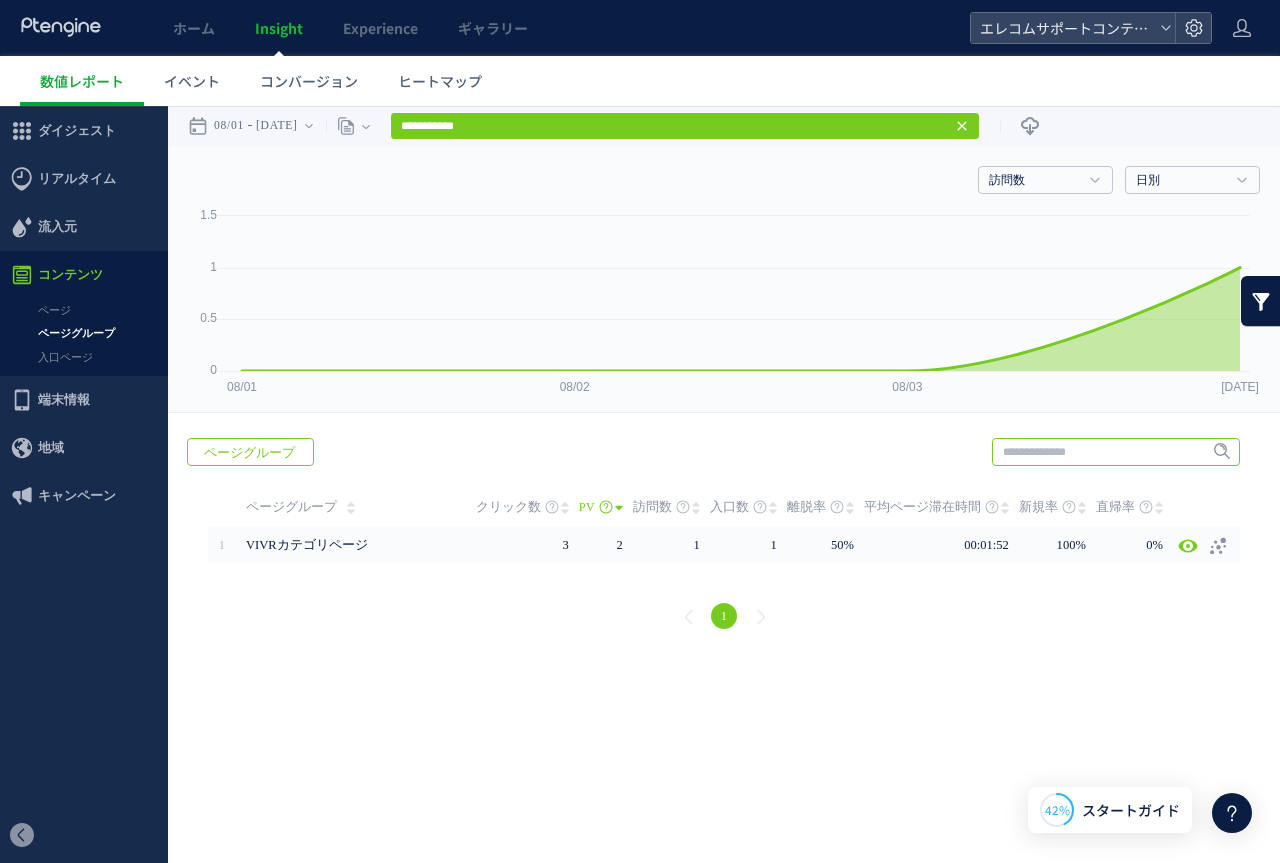 click at bounding box center [1116, 452] 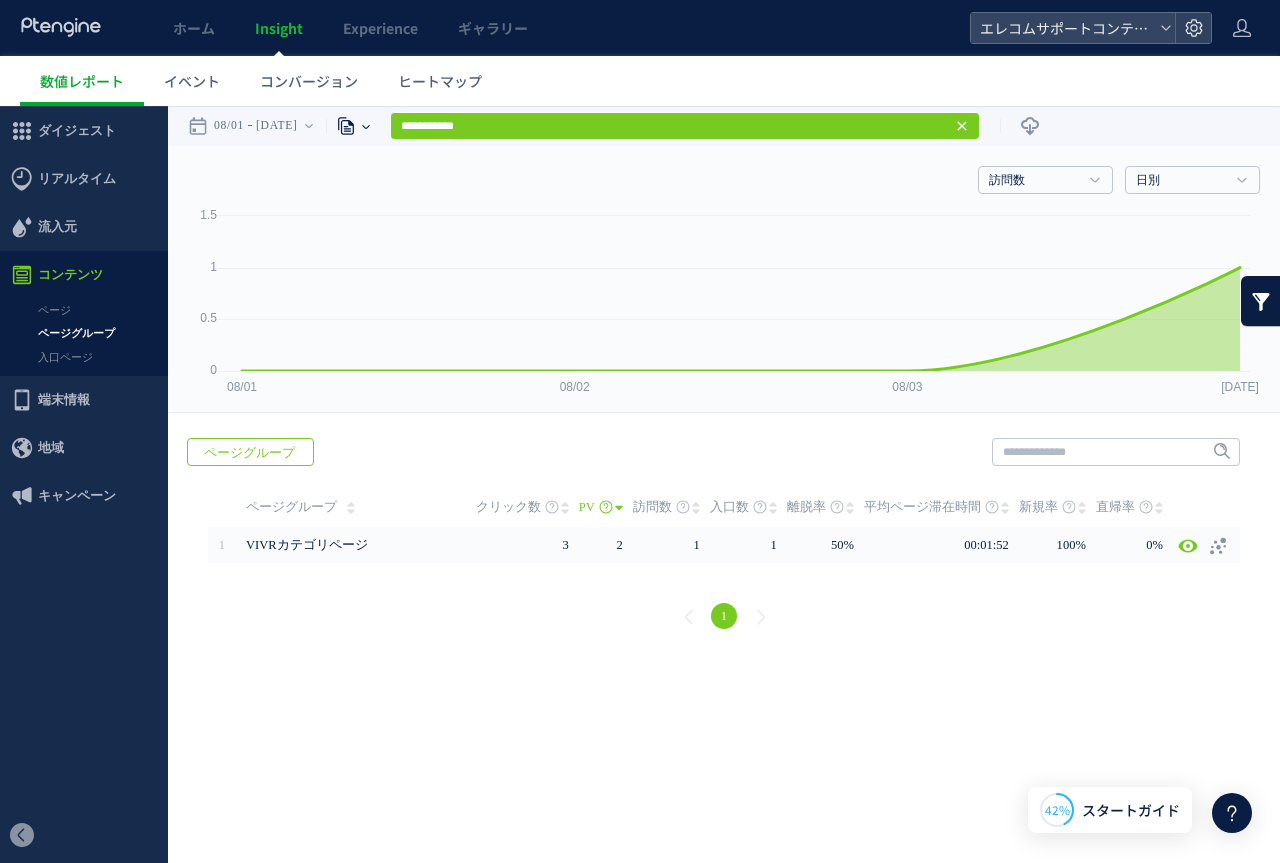 click on "ページグループ" at bounding box center [344, 126] 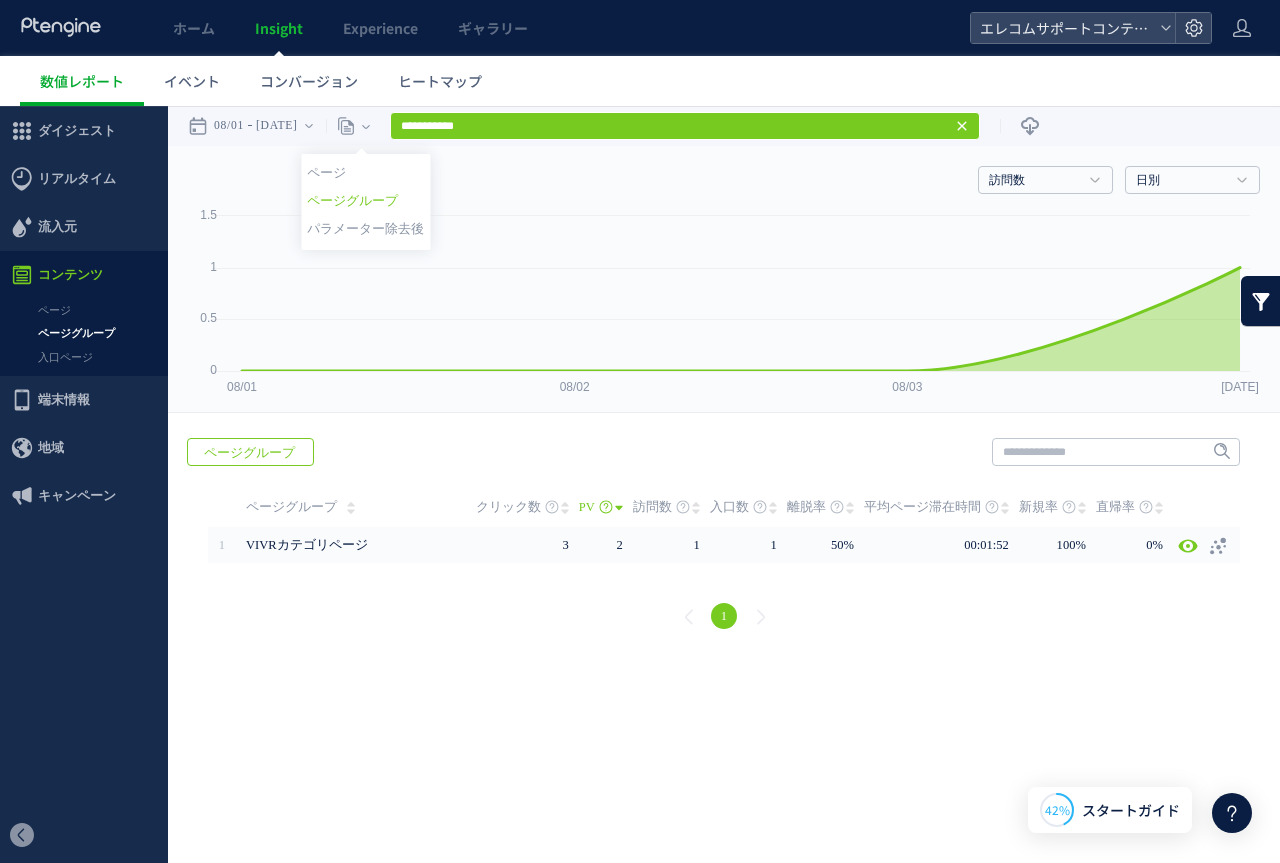 click on "戻る
デフォルト設定では本日のデータを表示しています。
カレンダーでご覧になりたい期間を指定することができます。
08/01
08/04
今日 昨日 先週 先月 過去7日間(今日含む) 過去30日間(今日含む) OK Cancel
ページ
ページグループ
パラメーター除去後" at bounding box center [724, 126] 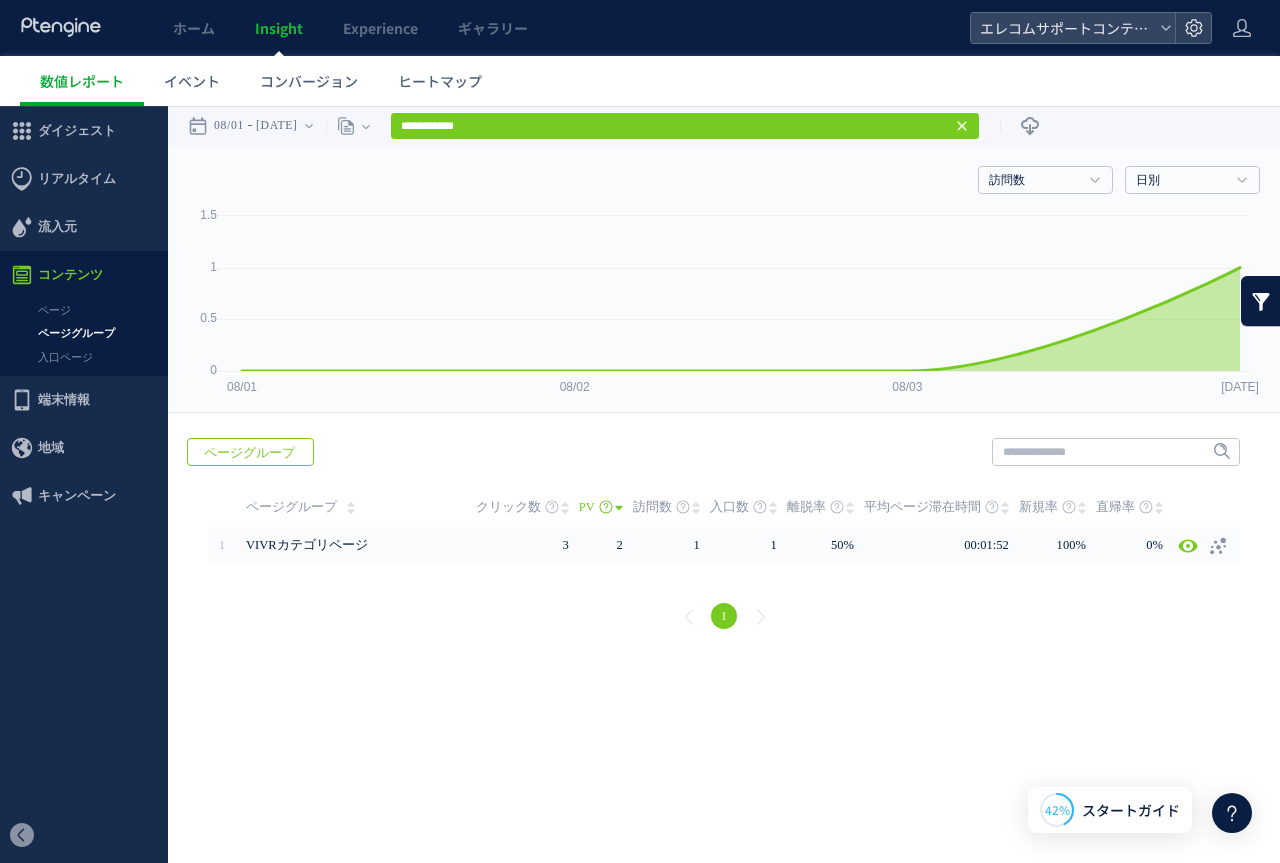 click on "1" at bounding box center [724, 619] 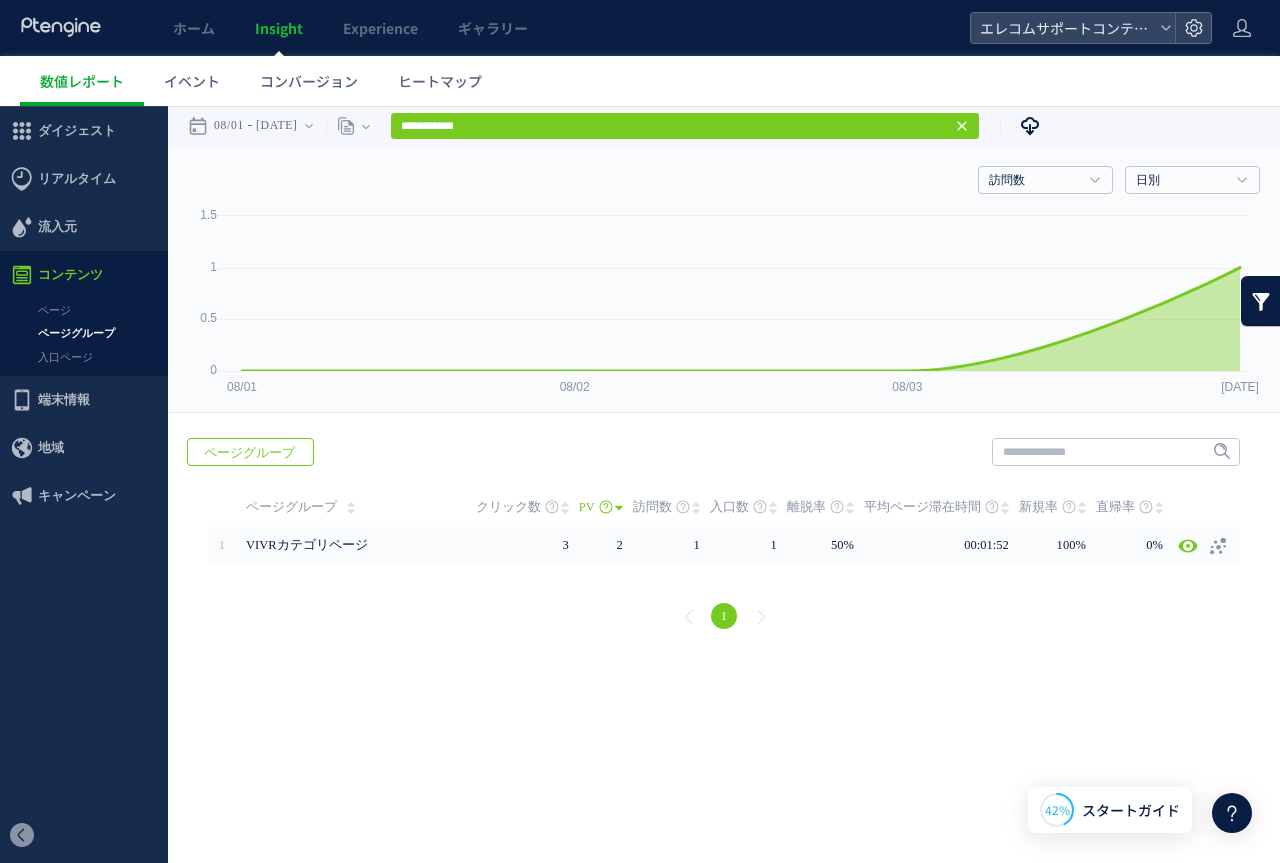 click on "CSV" at bounding box center (1023, 126) 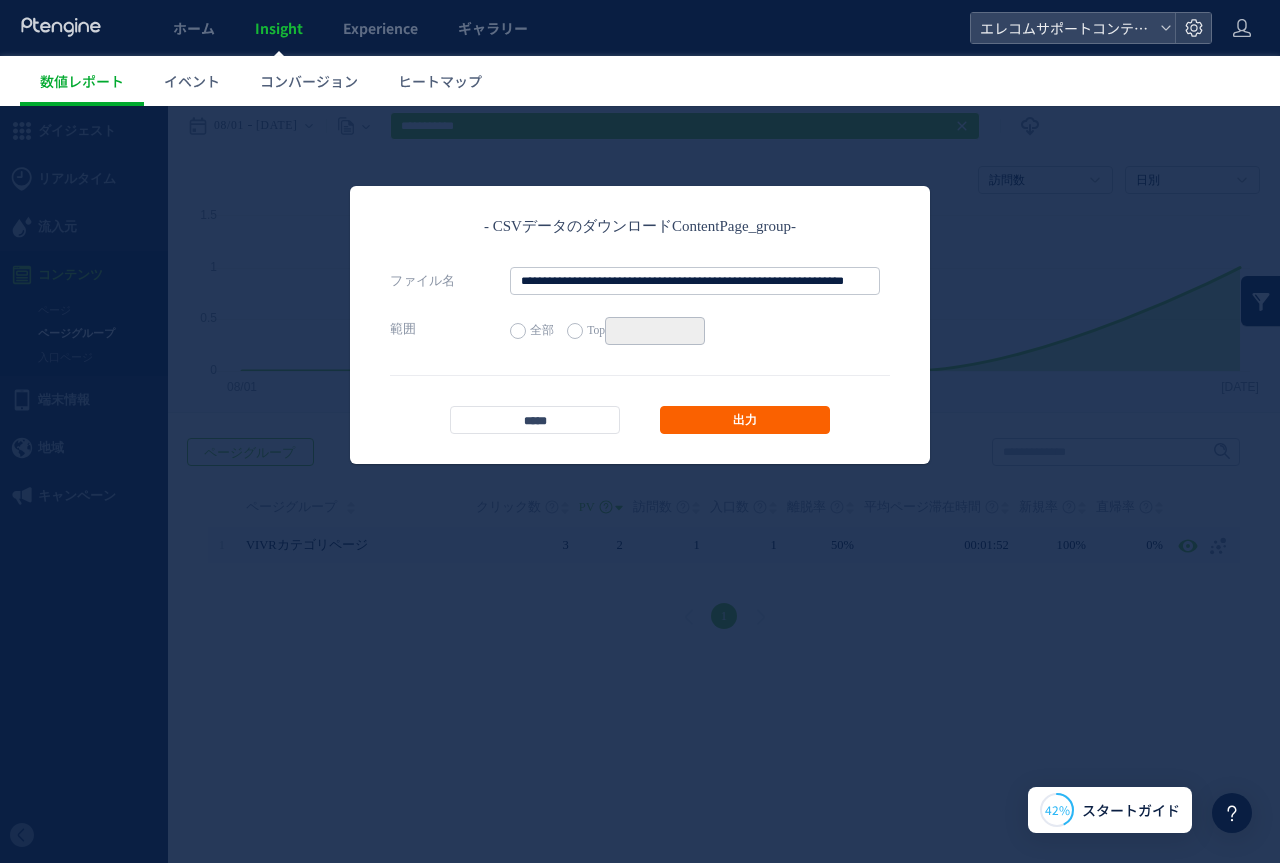 click on "出力" at bounding box center [745, 420] 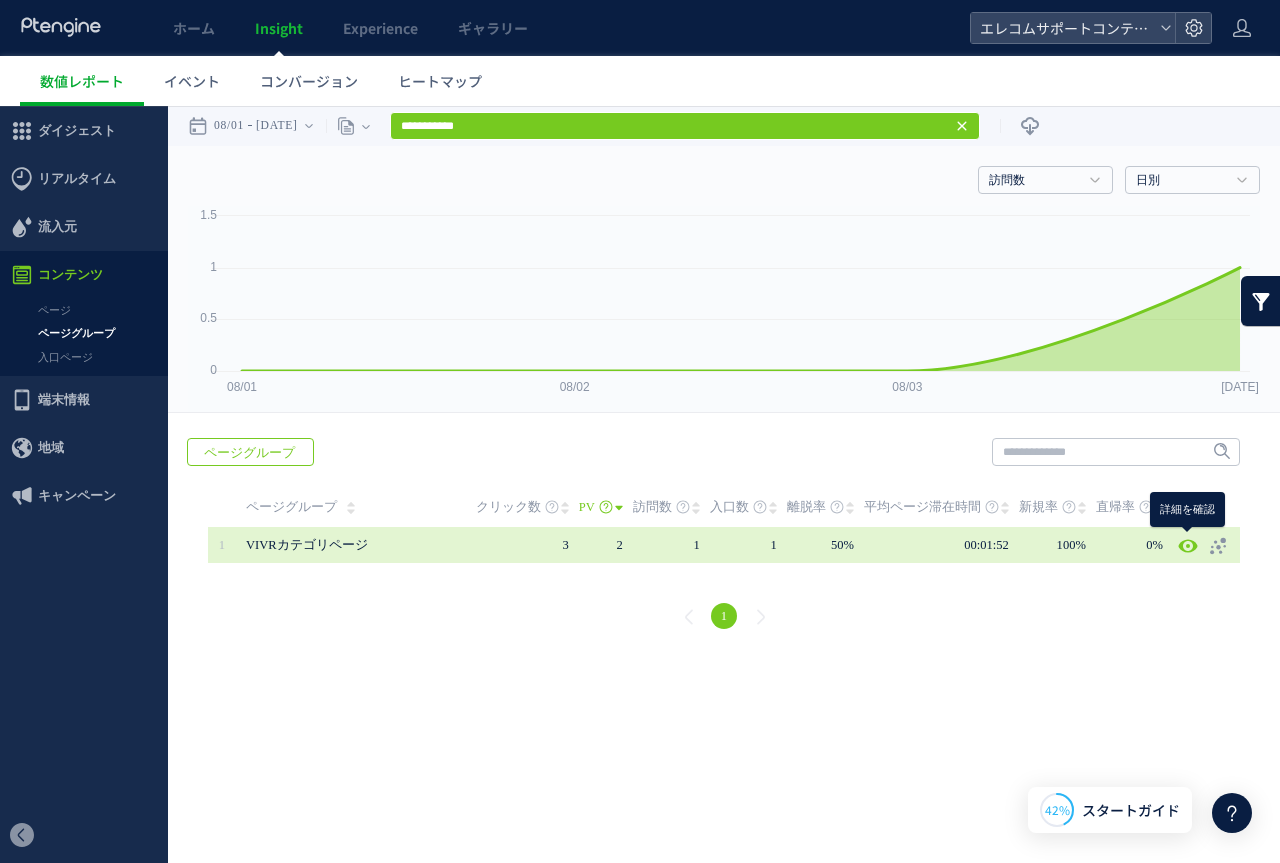 click 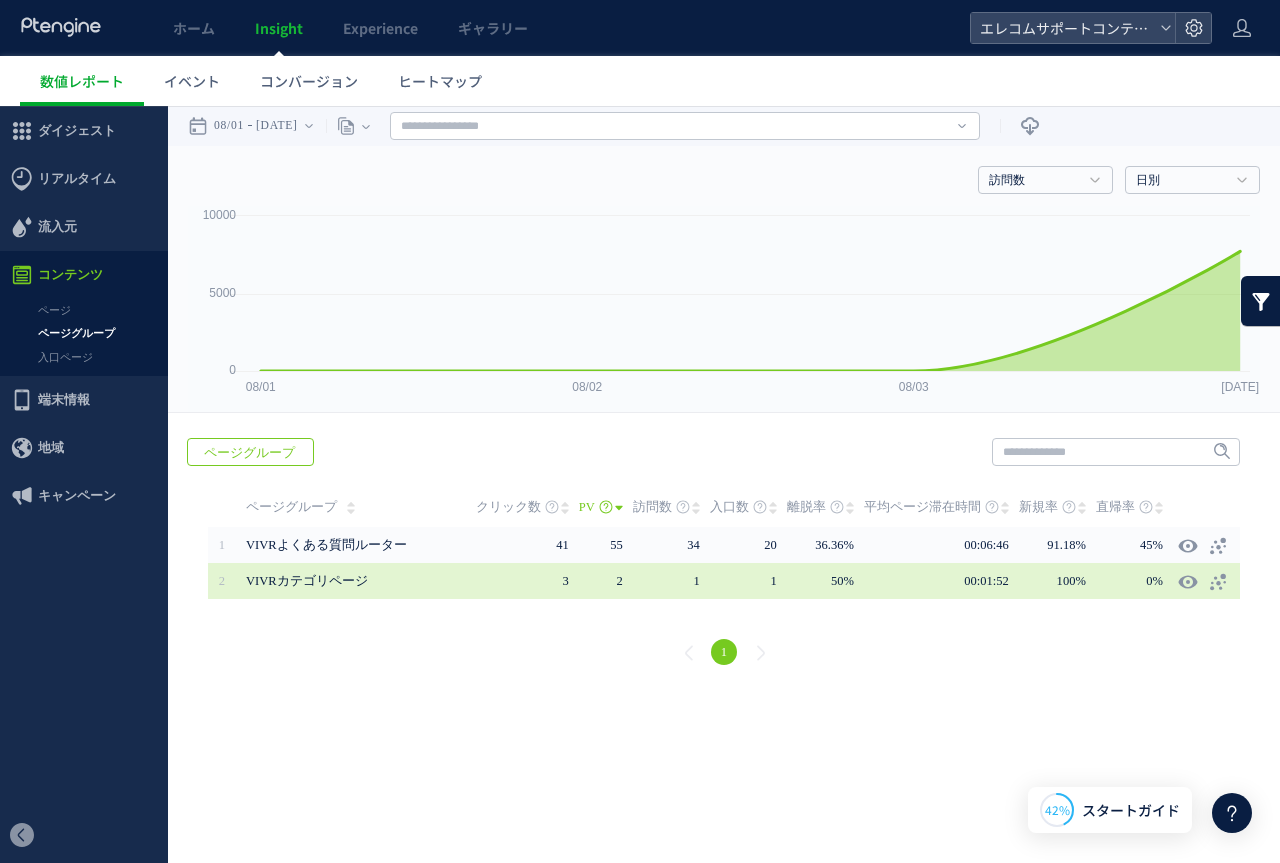click on "VIVRカテゴリページ" at bounding box center [307, 581] 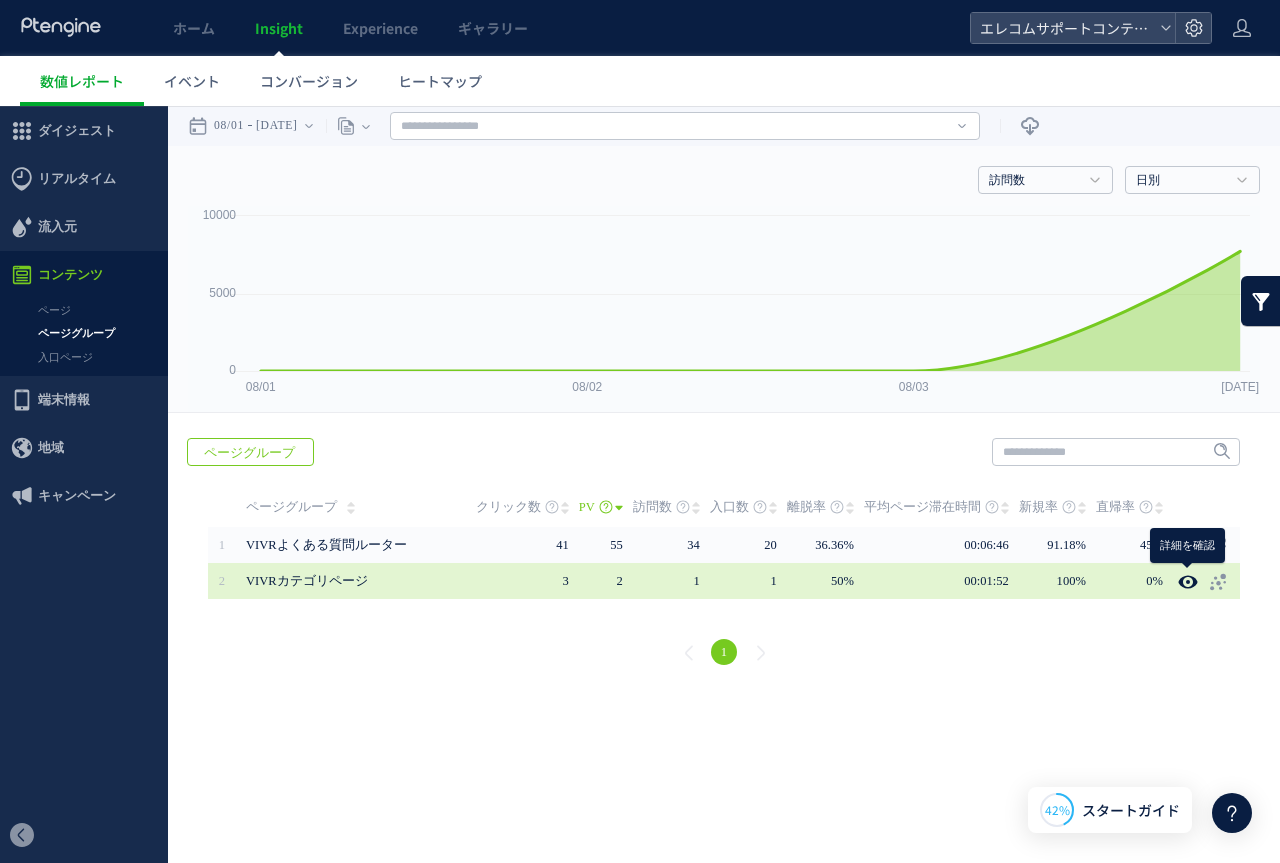 click 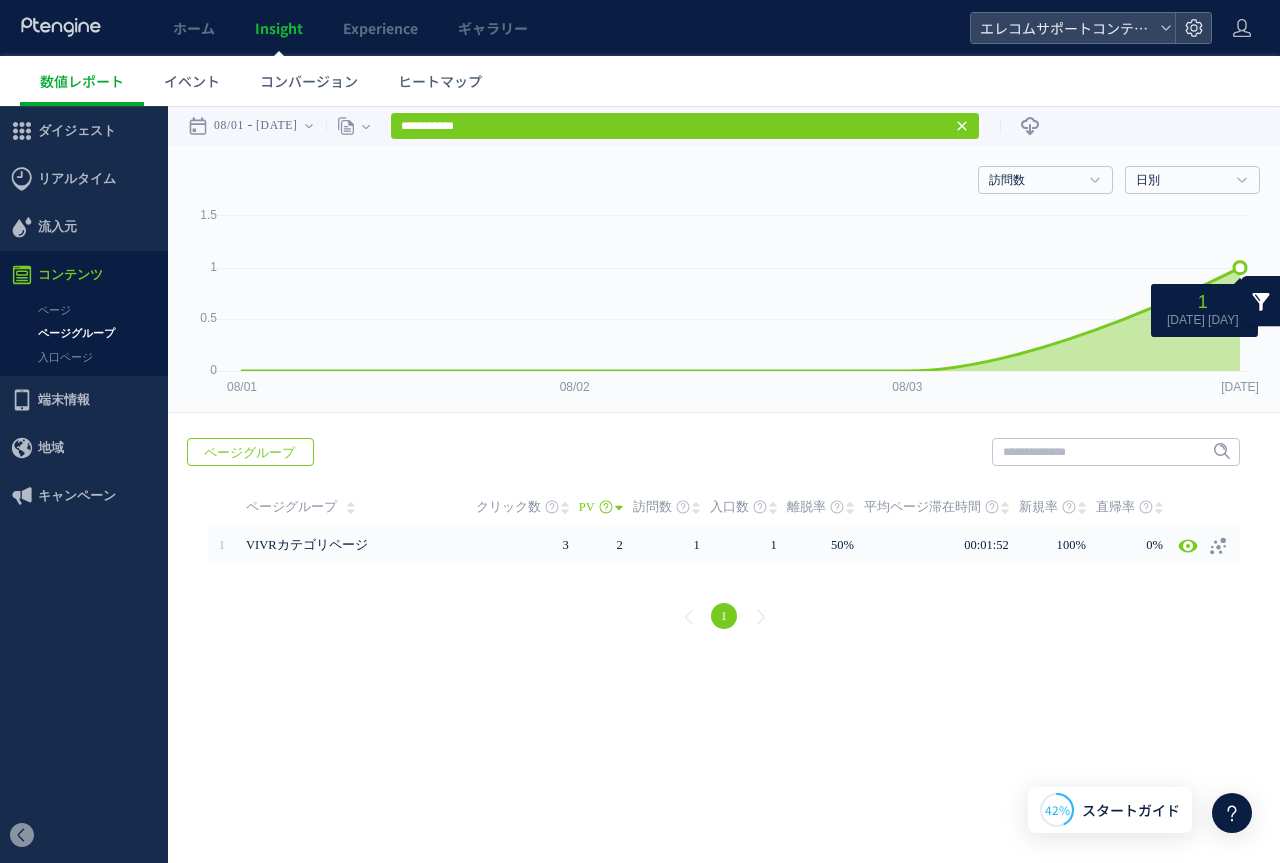 click 